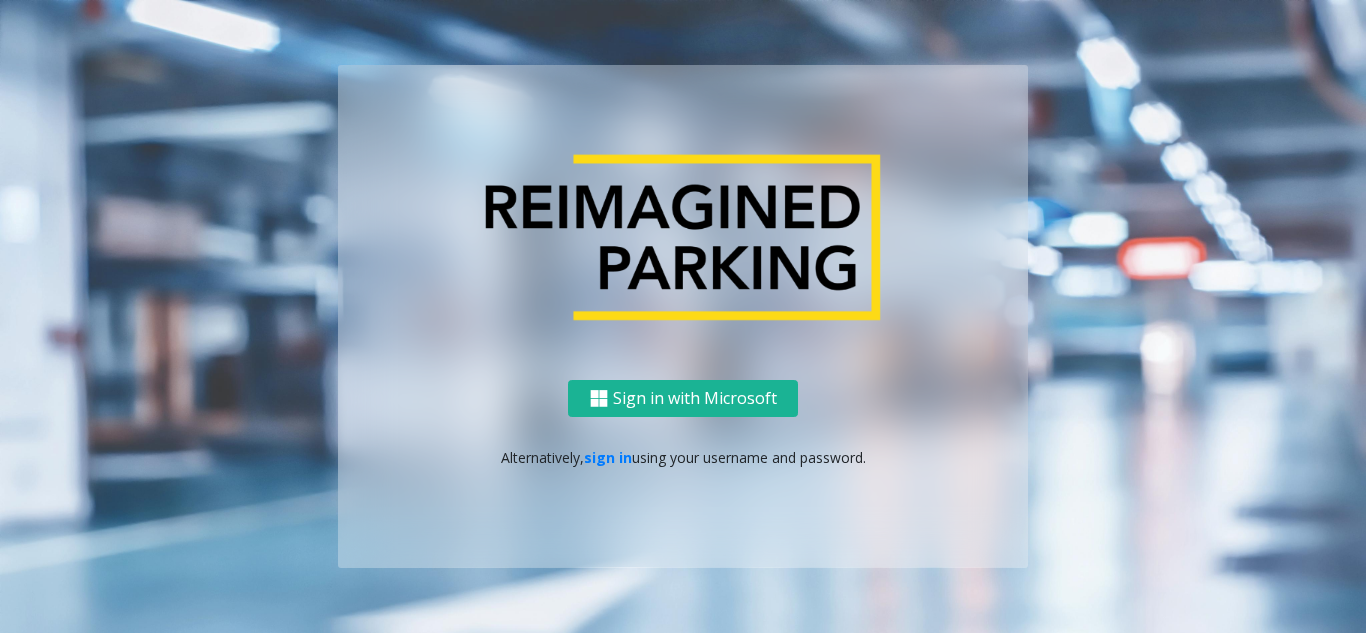 scroll, scrollTop: 0, scrollLeft: 0, axis: both 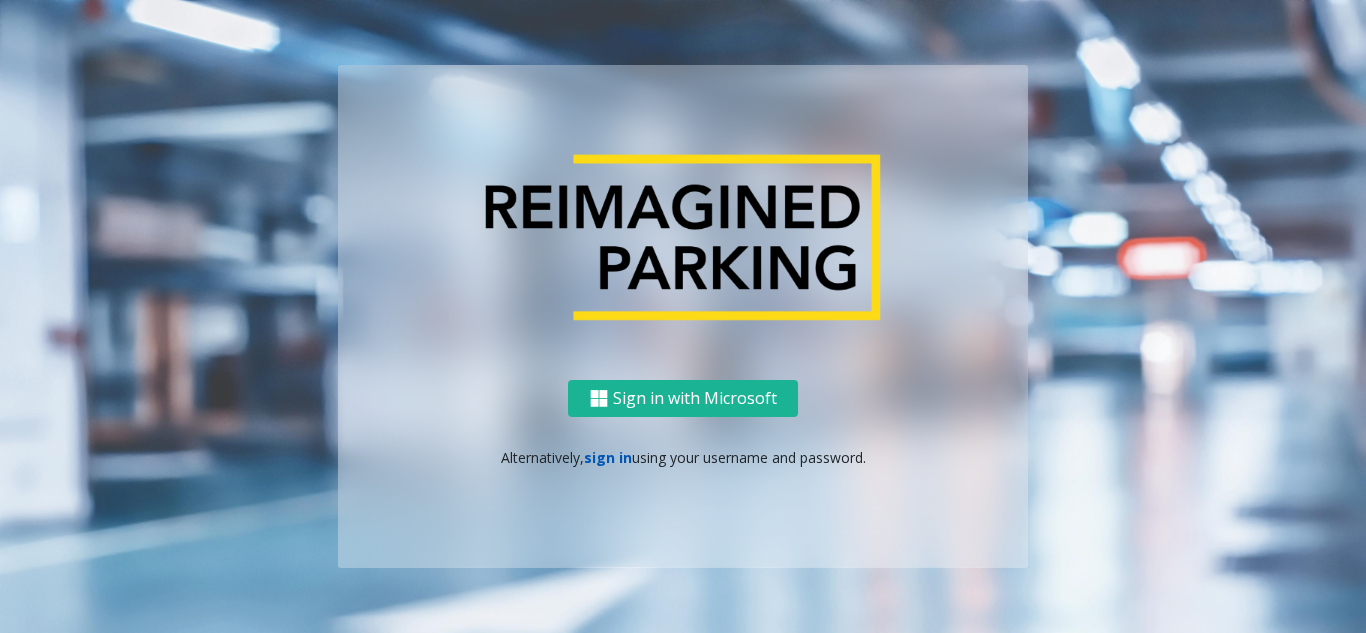 click on "sign in" 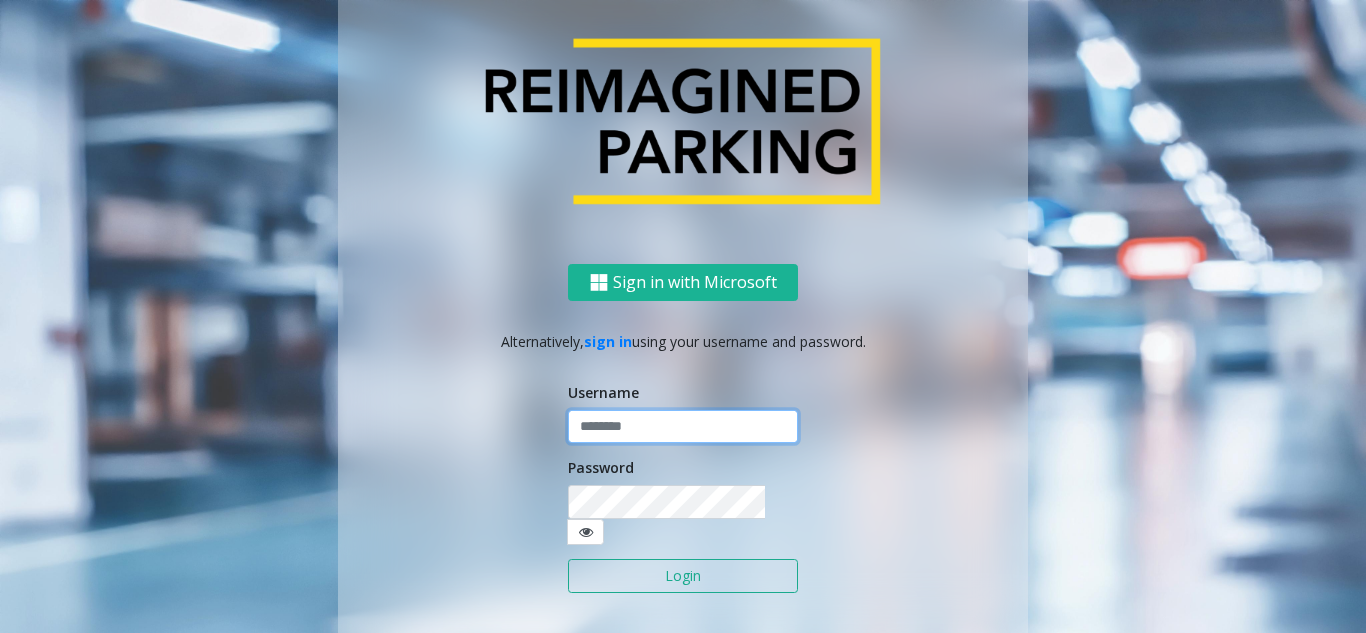 type on "********" 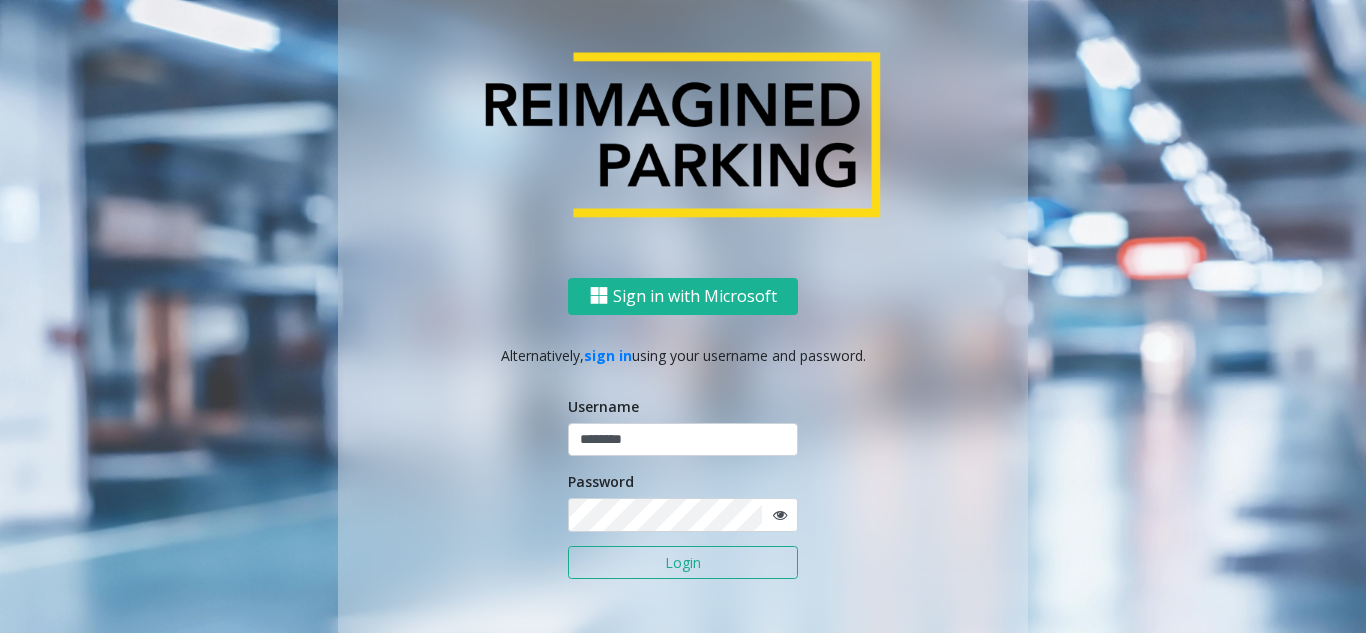 click on "Login" 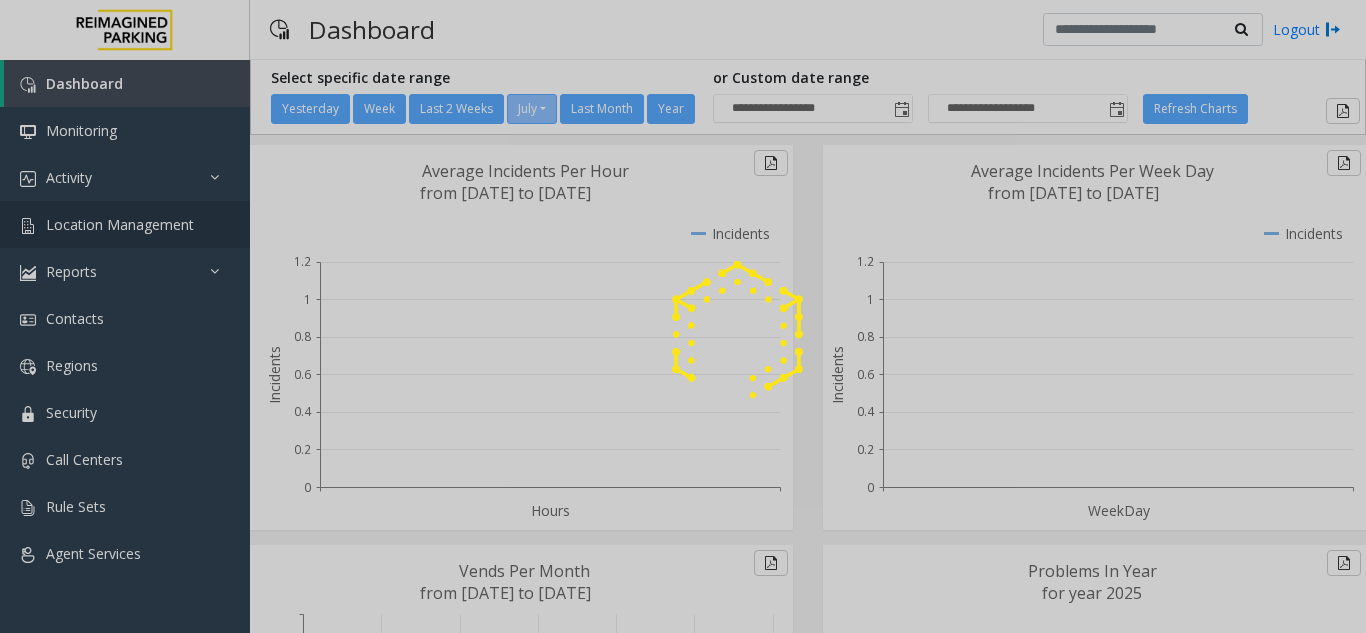 click 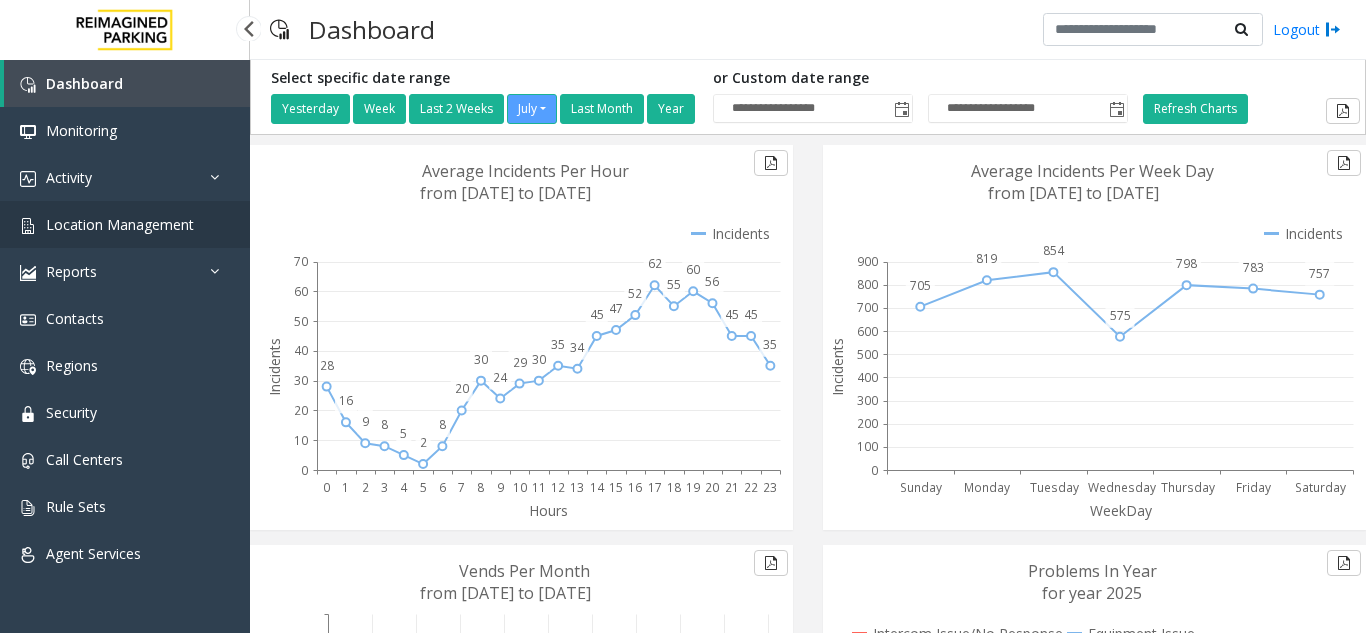 click on "Location Management" at bounding box center [125, 224] 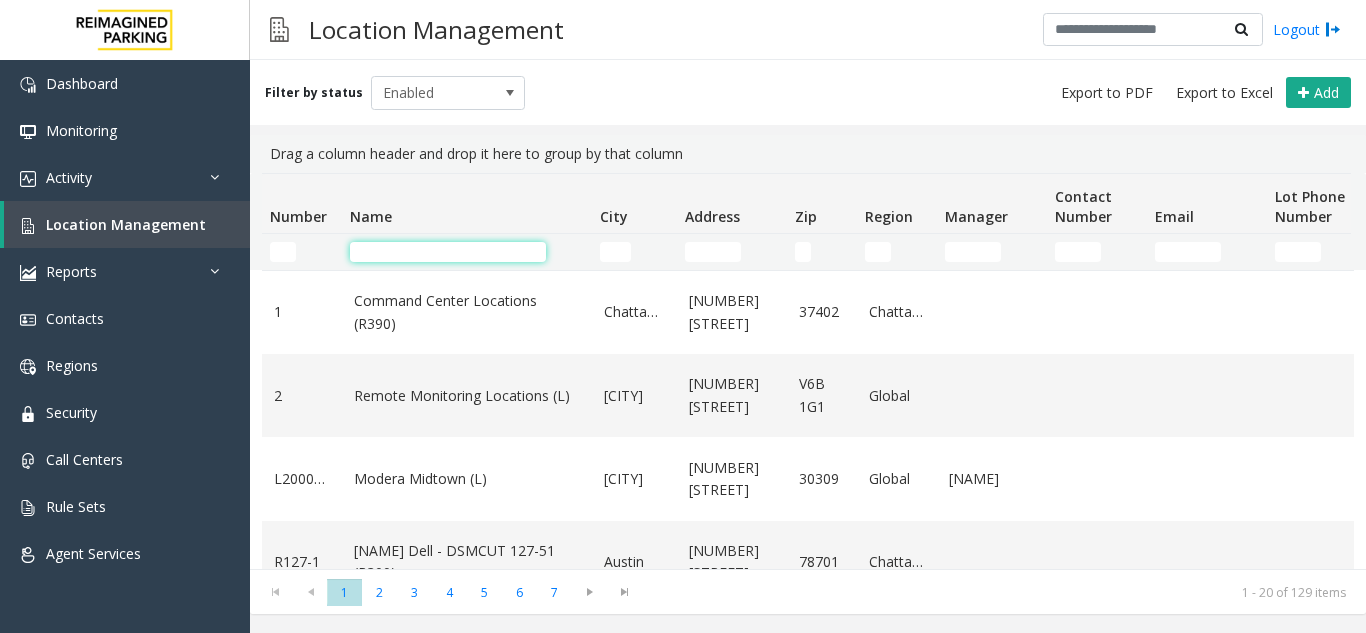 click 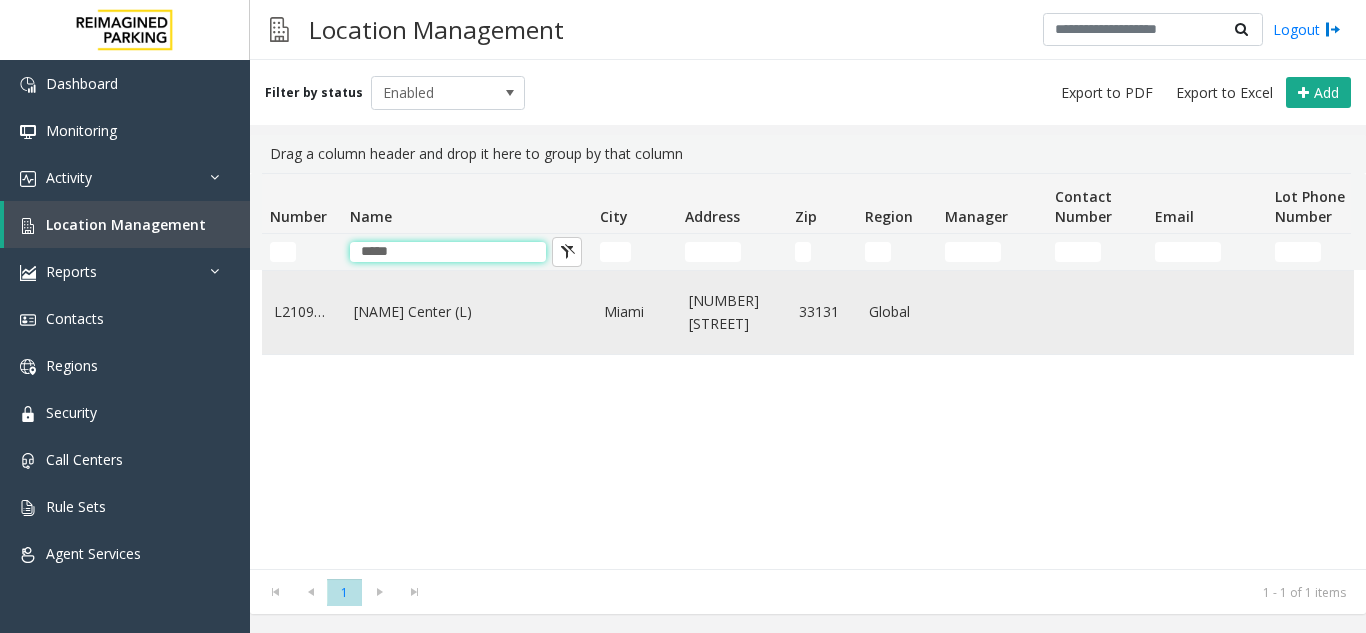 type on "*****" 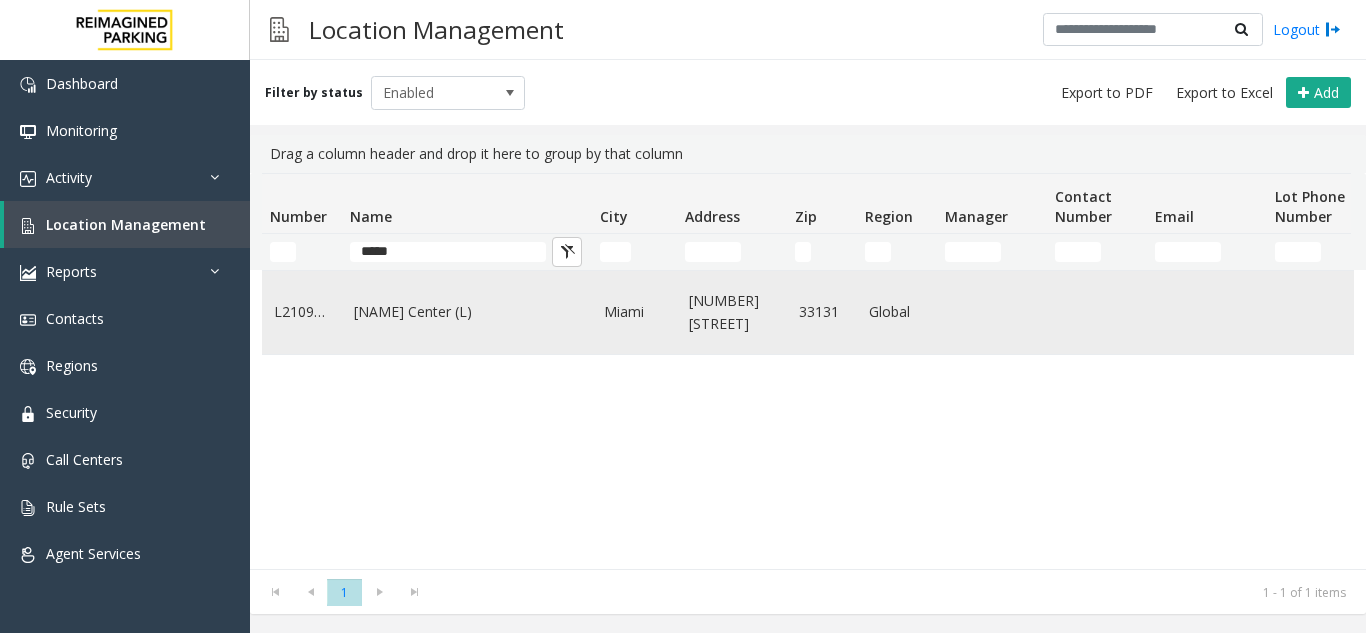 click on "[NAME] Center (L)" 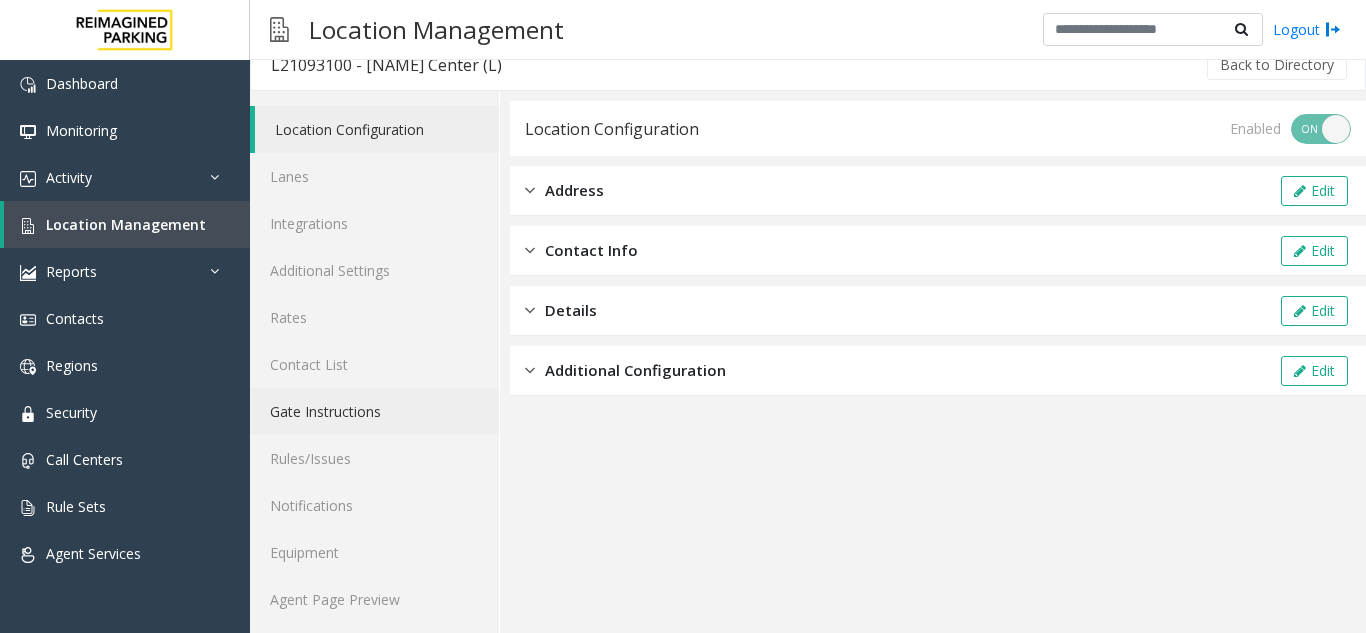 scroll, scrollTop: 26, scrollLeft: 0, axis: vertical 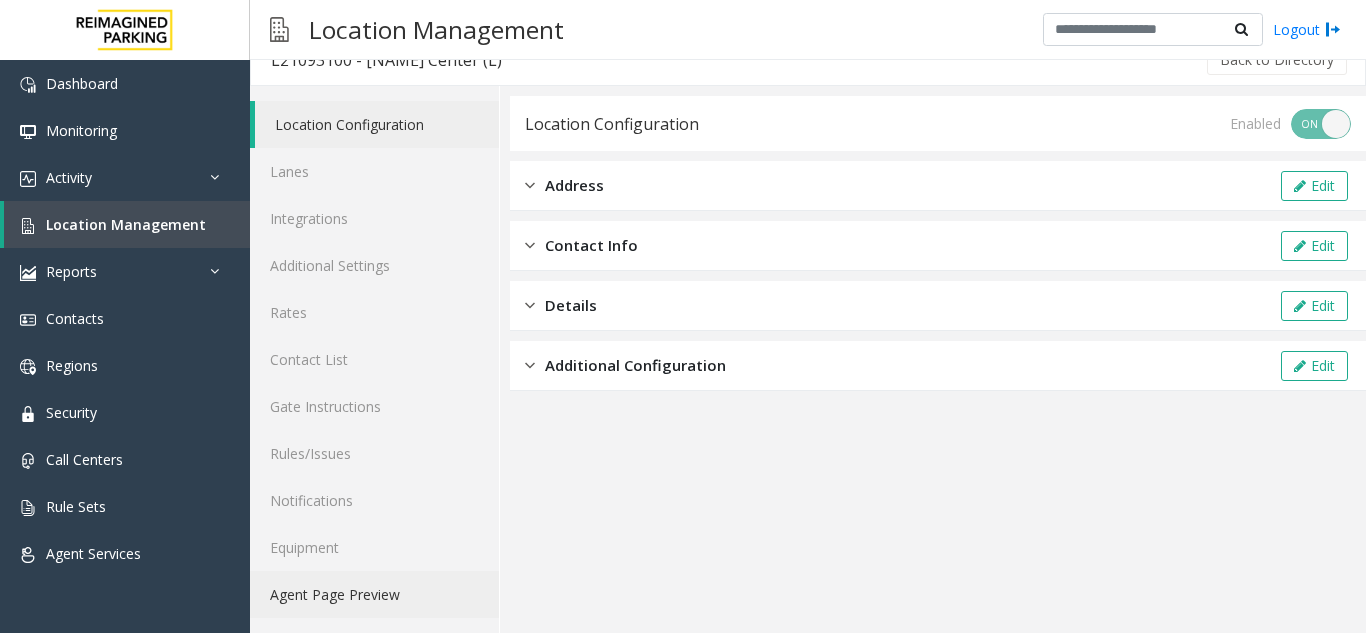 click on "Agent Page Preview" 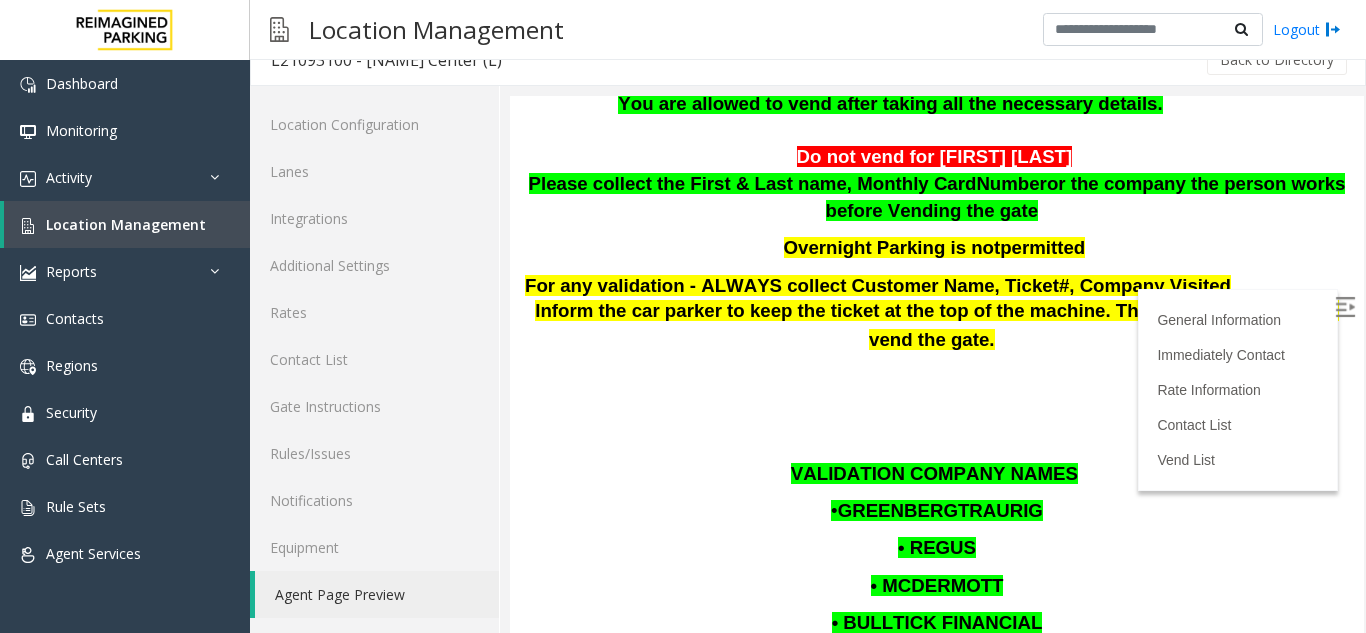 scroll, scrollTop: 1600, scrollLeft: 0, axis: vertical 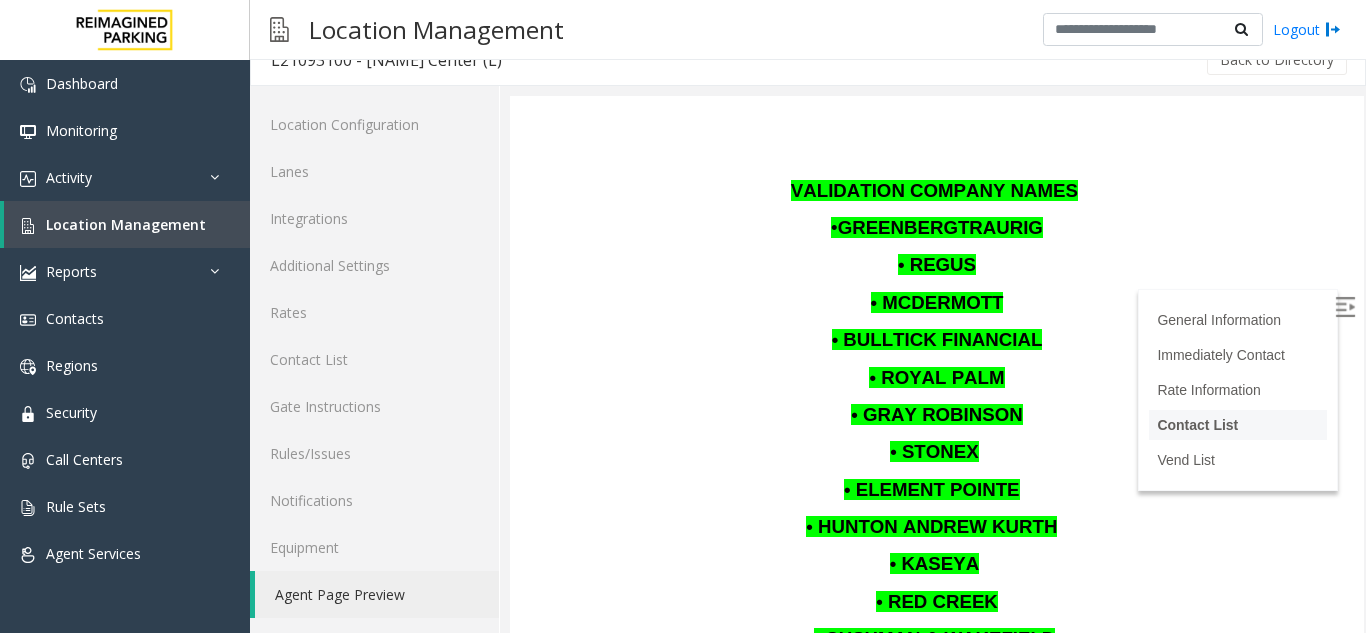 click on "Contact List" at bounding box center (1197, 425) 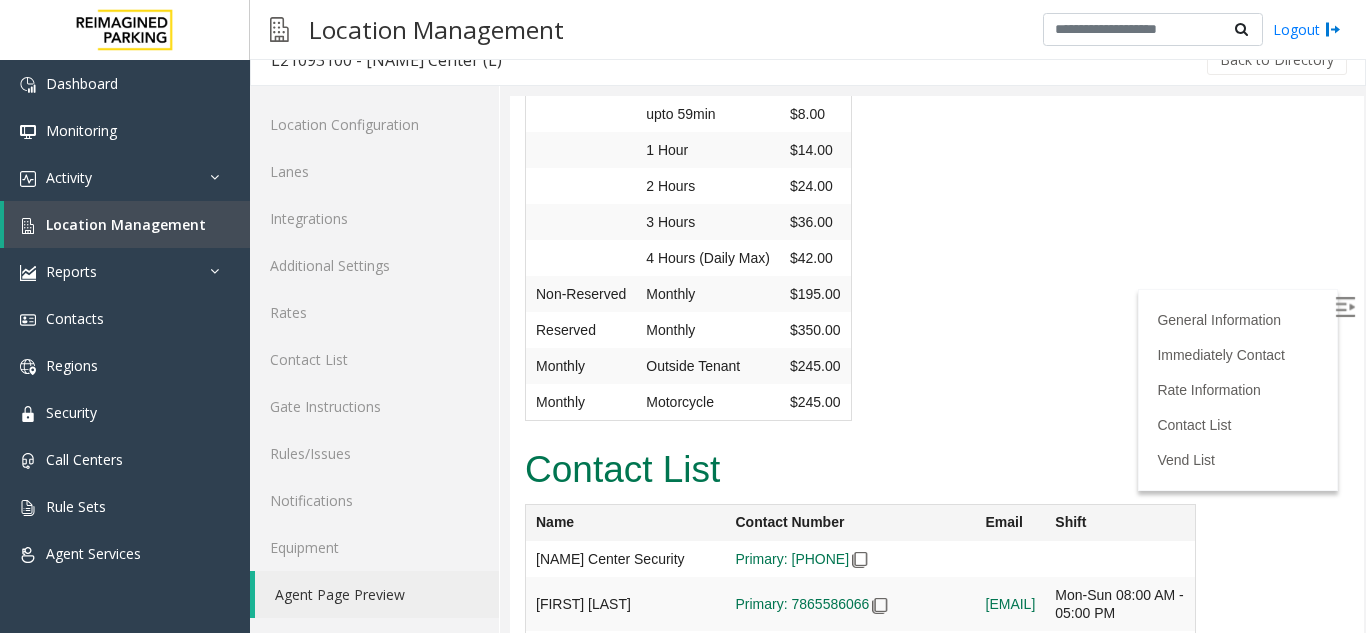 scroll, scrollTop: 4298, scrollLeft: 0, axis: vertical 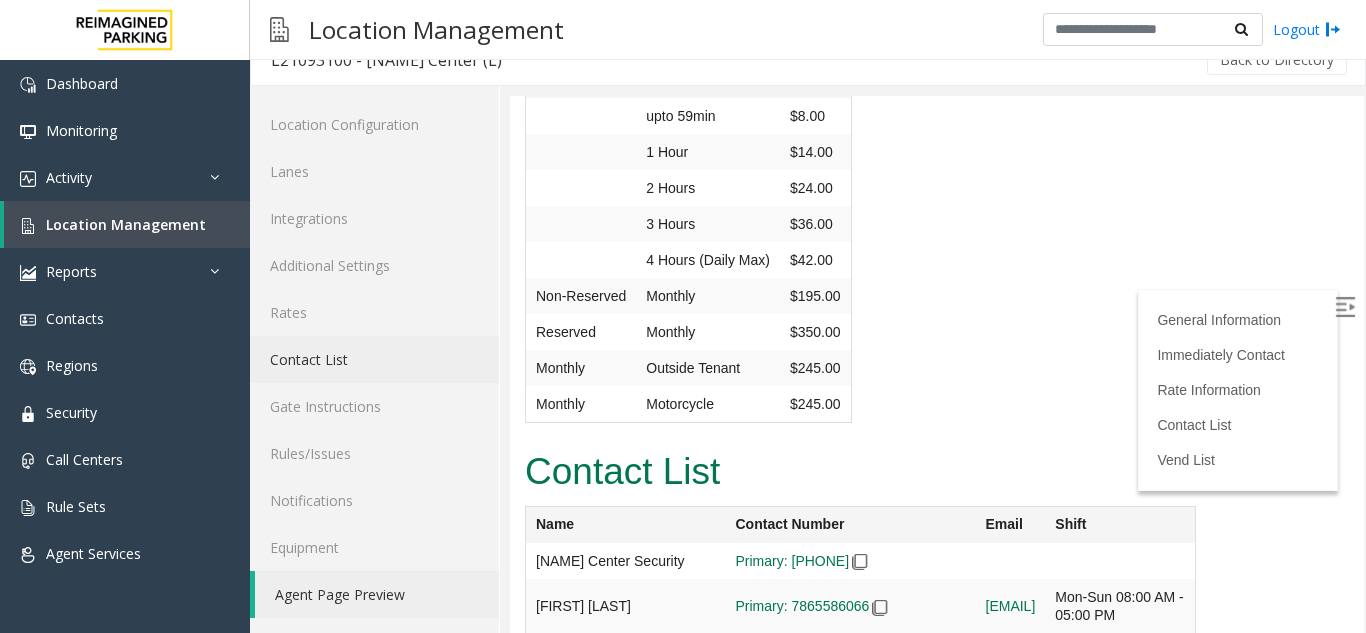 click on "Contact List" 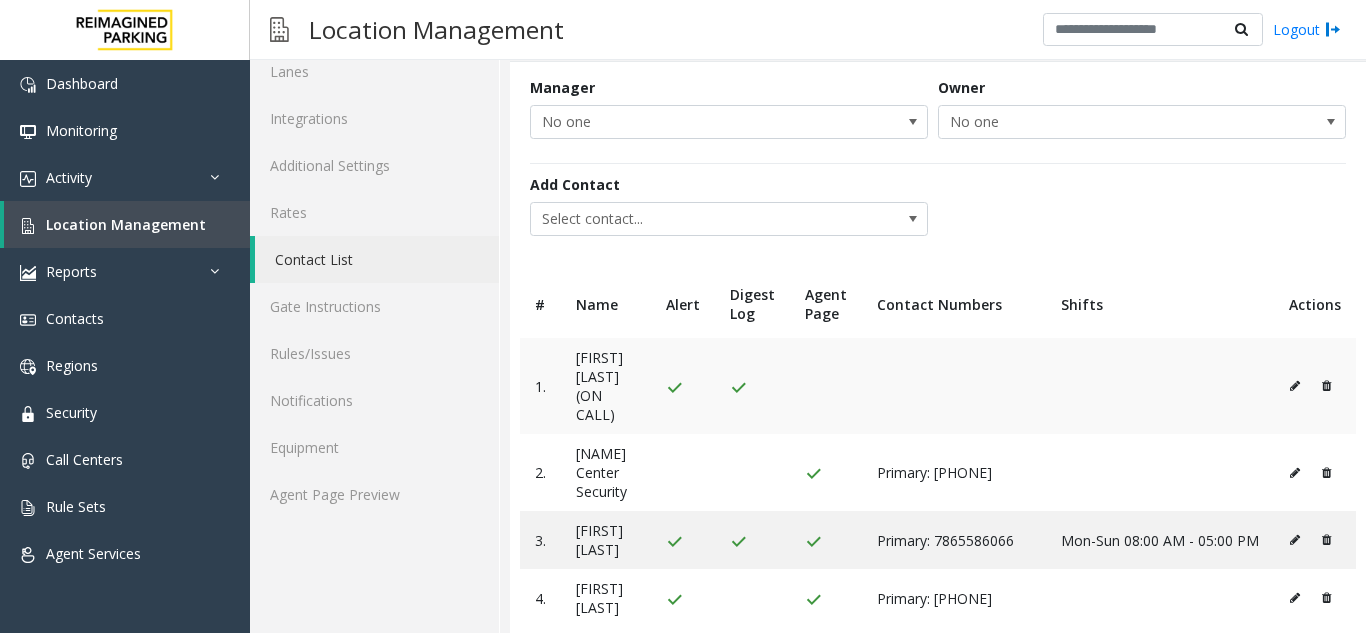 scroll, scrollTop: 156, scrollLeft: 0, axis: vertical 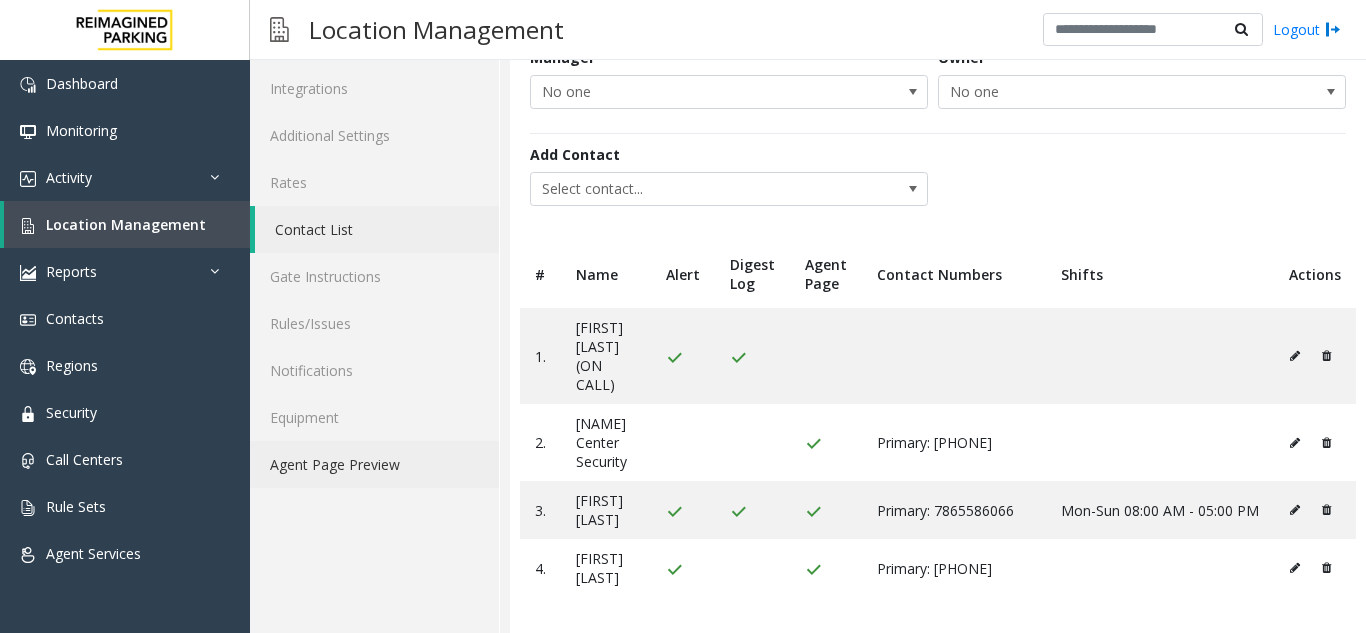 click on "Agent Page Preview" 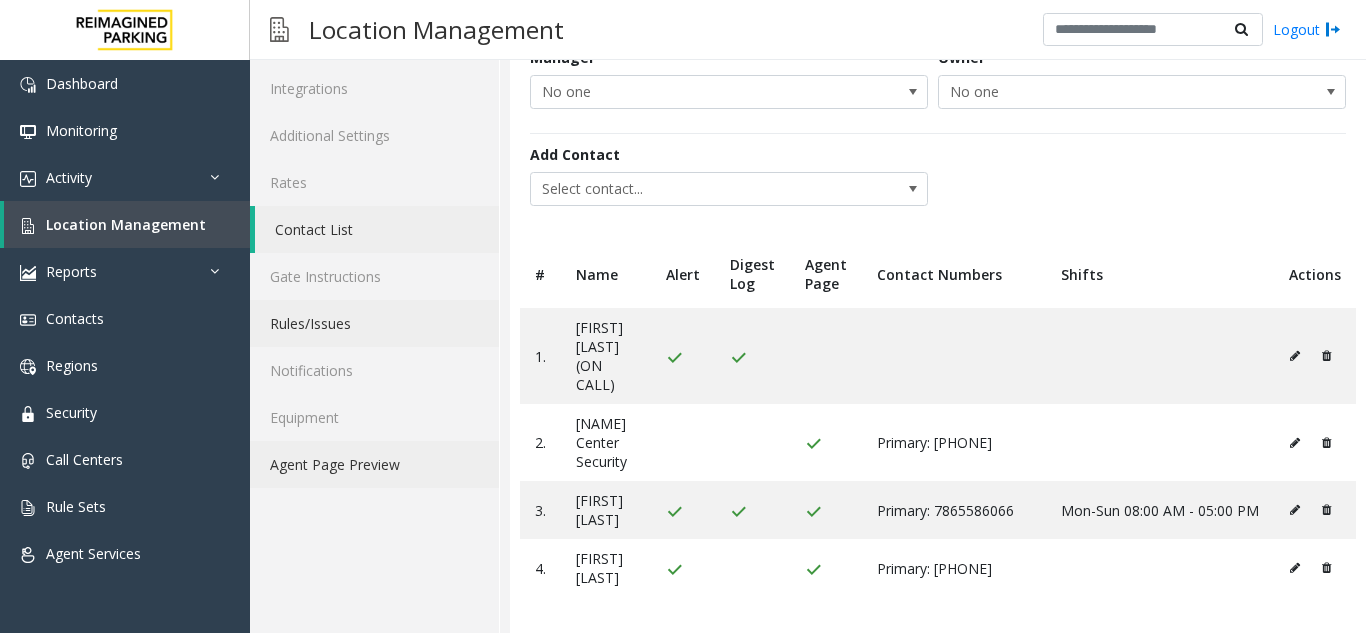 scroll, scrollTop: 26, scrollLeft: 0, axis: vertical 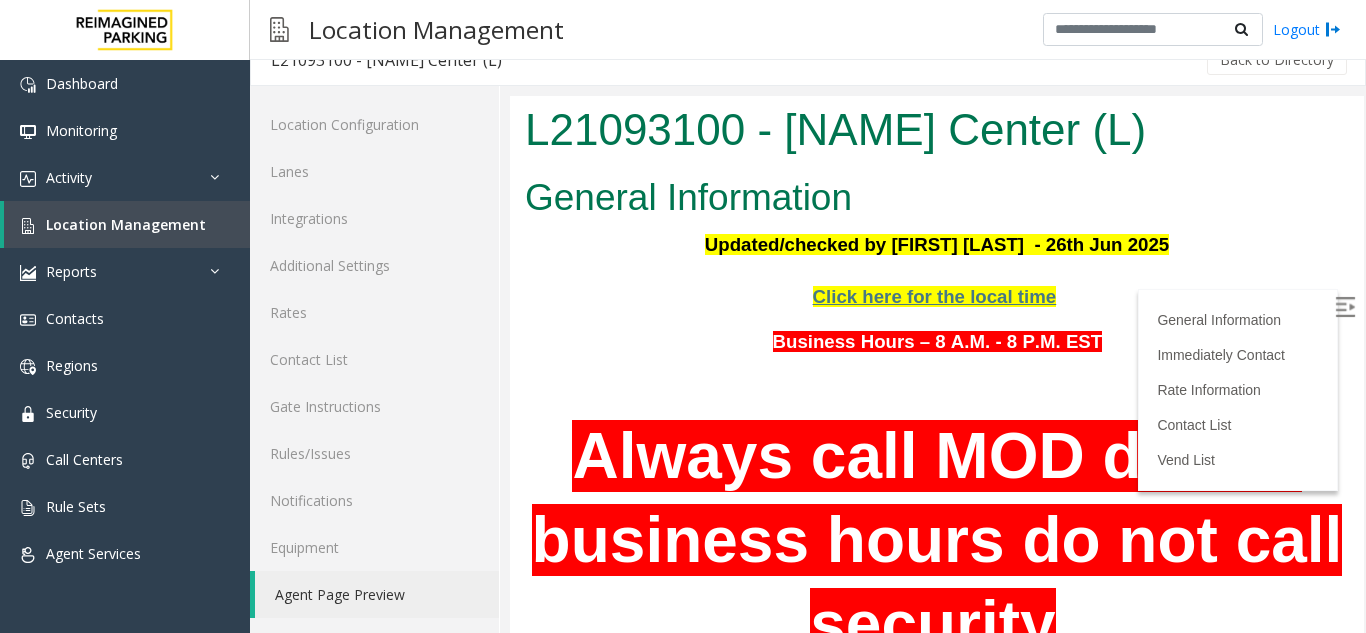 click at bounding box center [1345, 307] 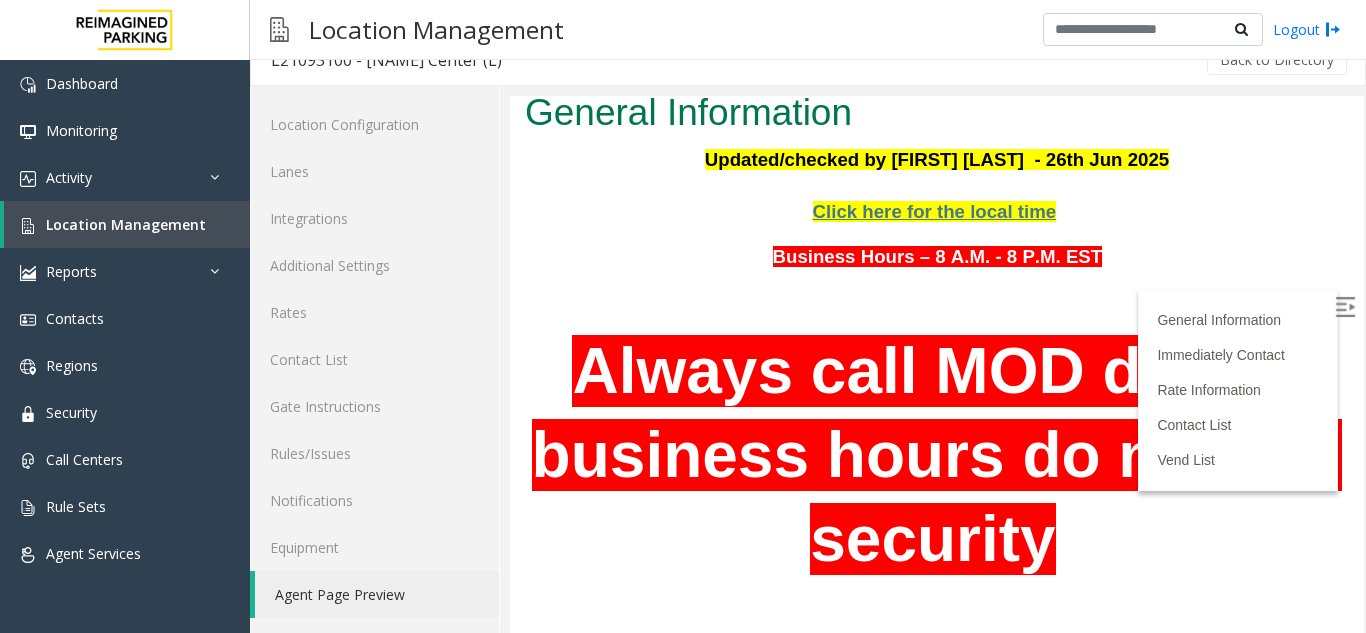 scroll, scrollTop: 200, scrollLeft: 0, axis: vertical 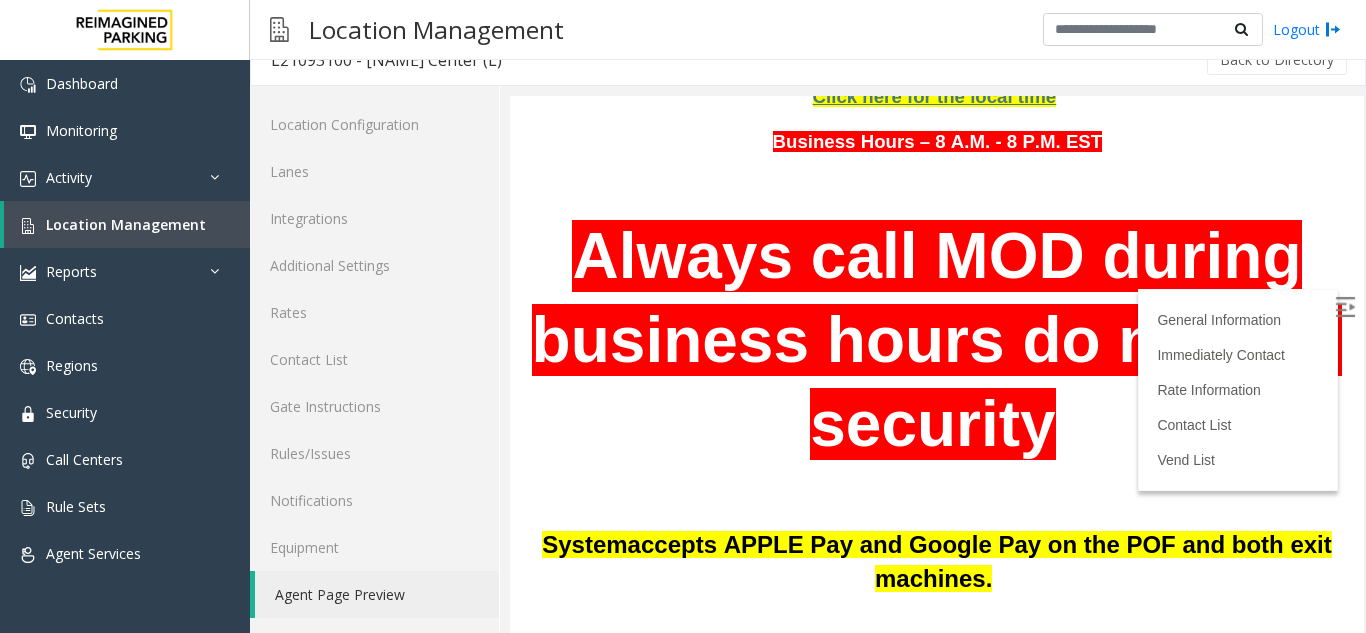 click on "Agent Page Preview" 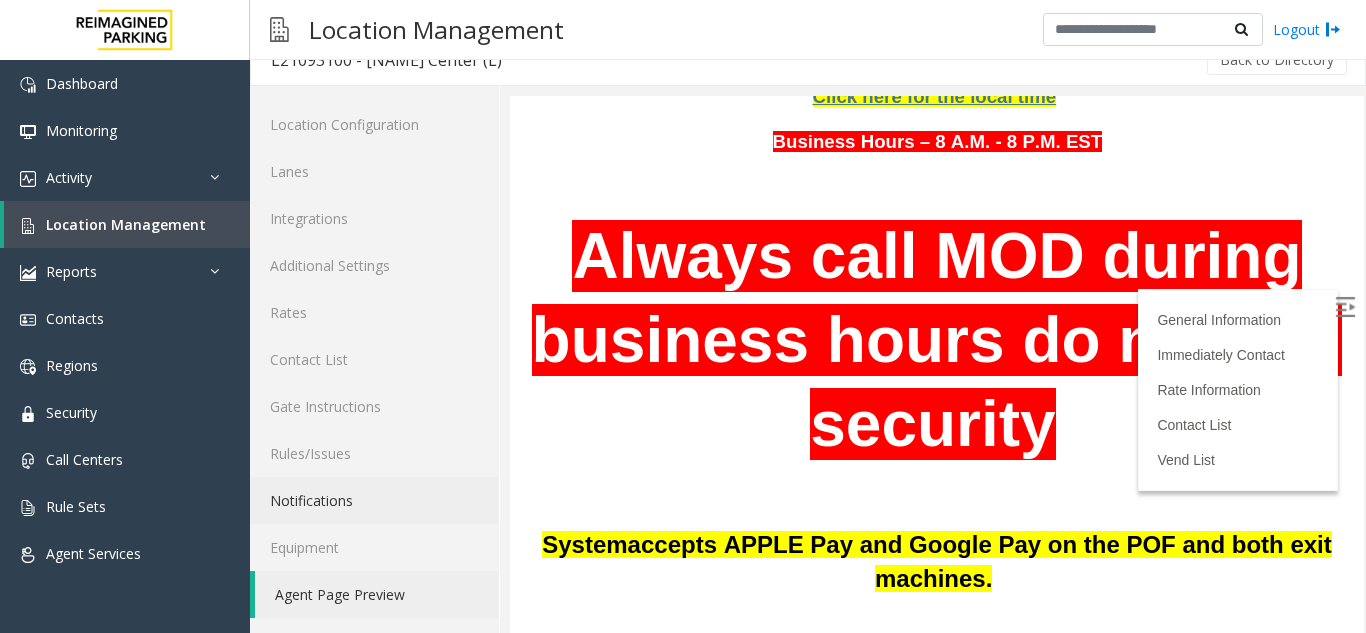 scroll, scrollTop: 0, scrollLeft: 0, axis: both 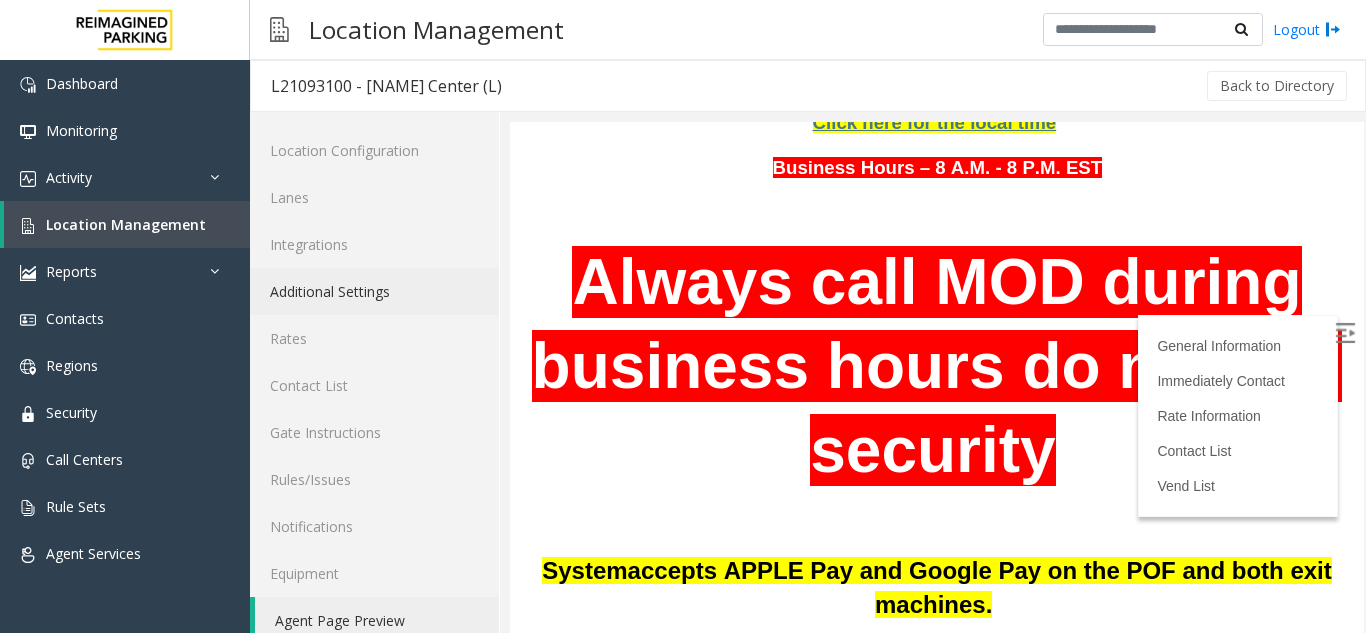 click on "Additional Settings" 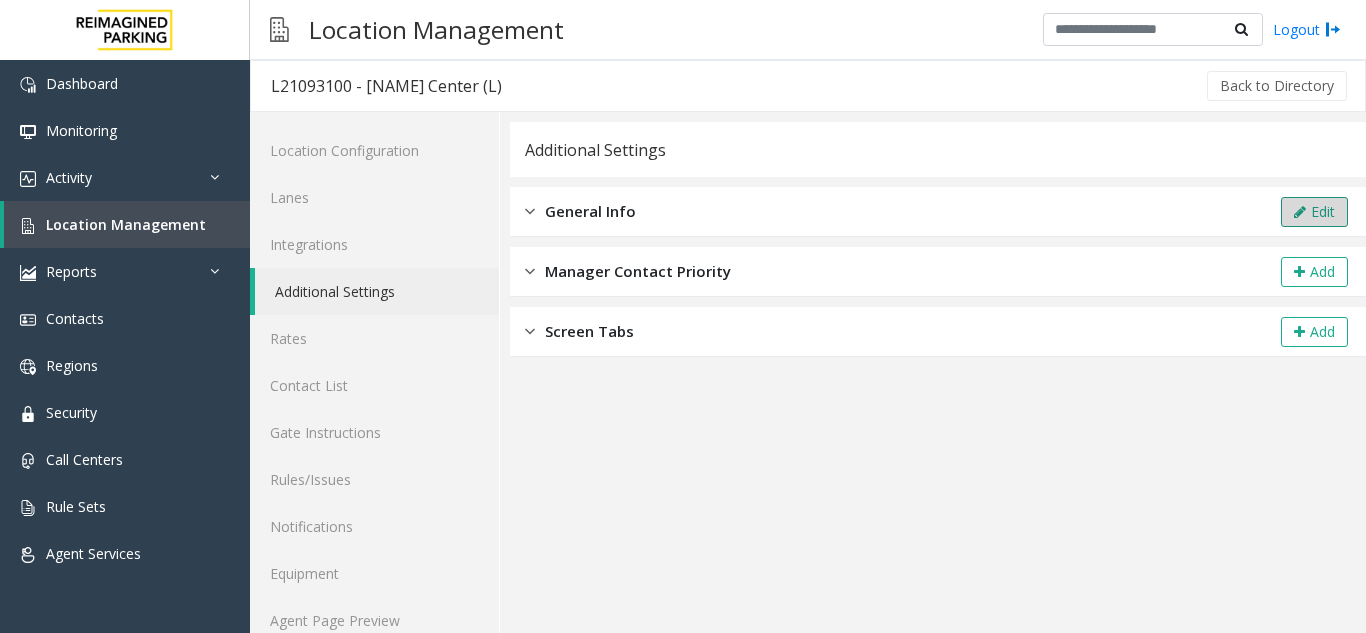 click 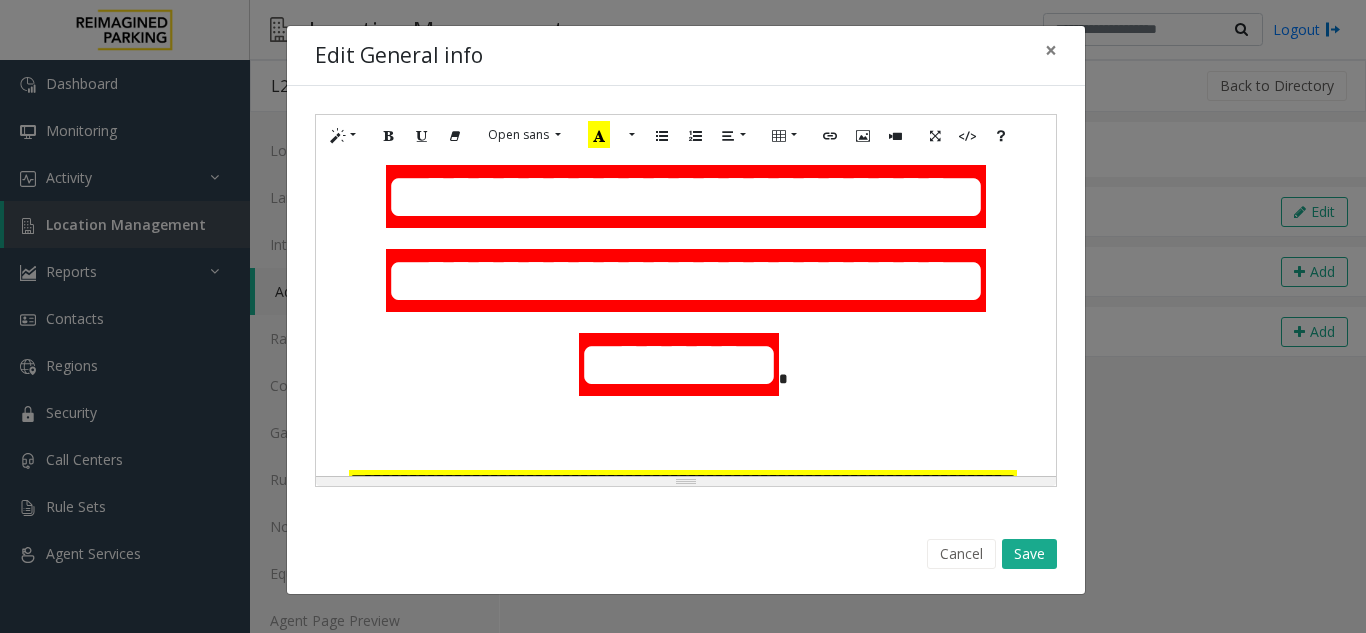 scroll, scrollTop: 200, scrollLeft: 0, axis: vertical 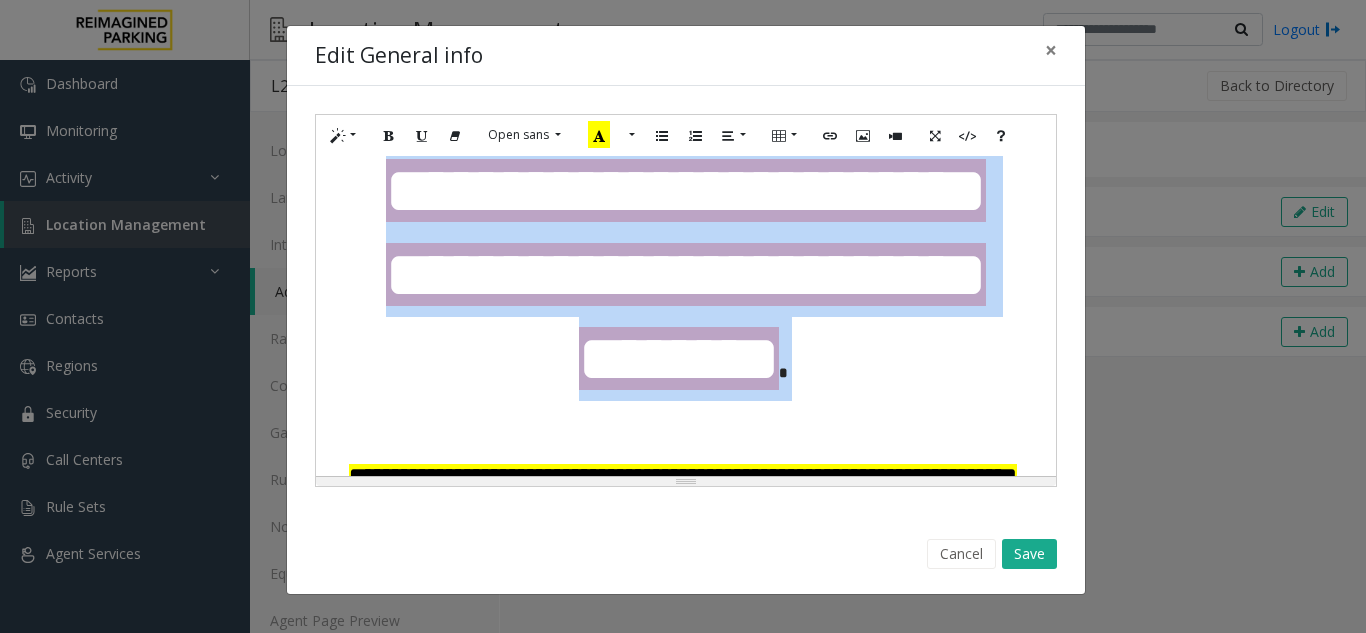 drag, startPoint x: 1000, startPoint y: 374, endPoint x: 388, endPoint y: 210, distance: 633.59296 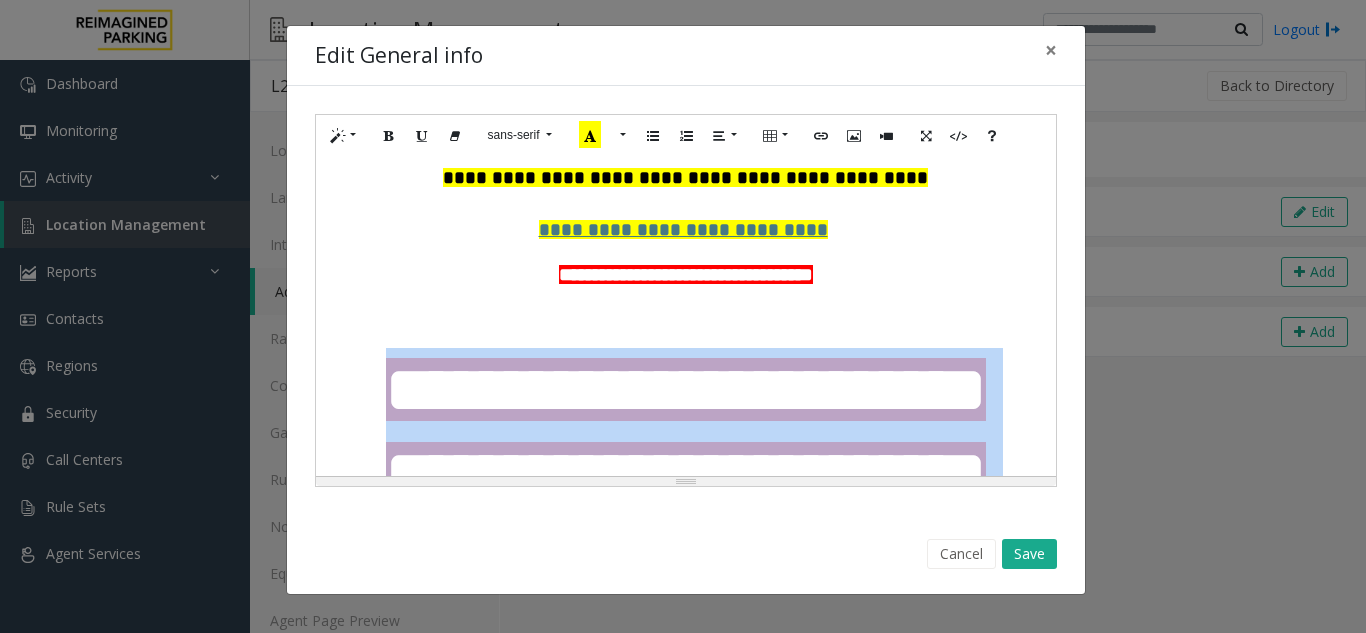 scroll, scrollTop: 0, scrollLeft: 0, axis: both 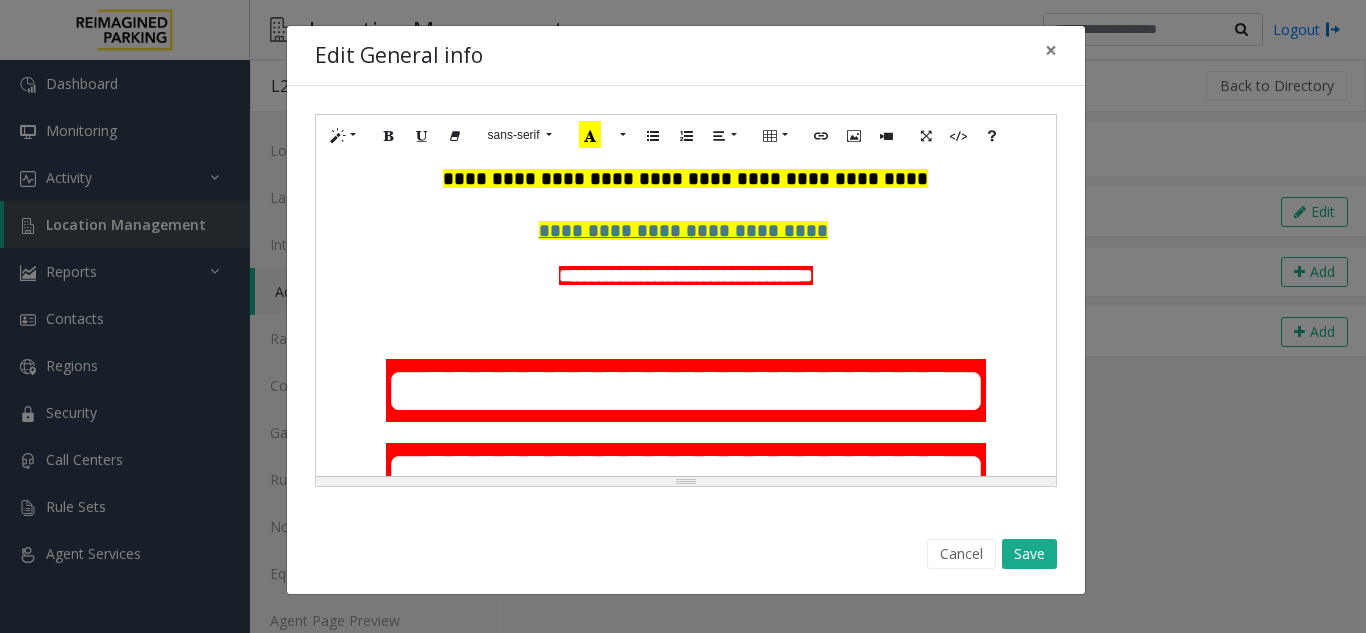 click on "**********" 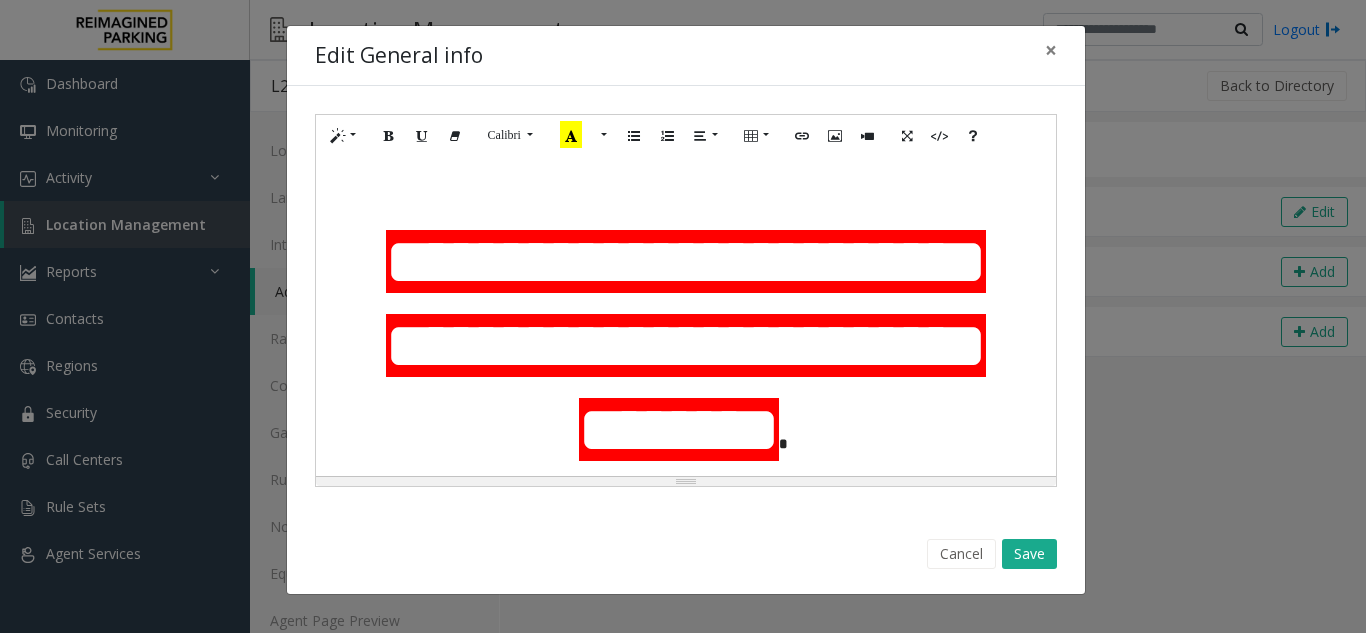 scroll, scrollTop: 300, scrollLeft: 0, axis: vertical 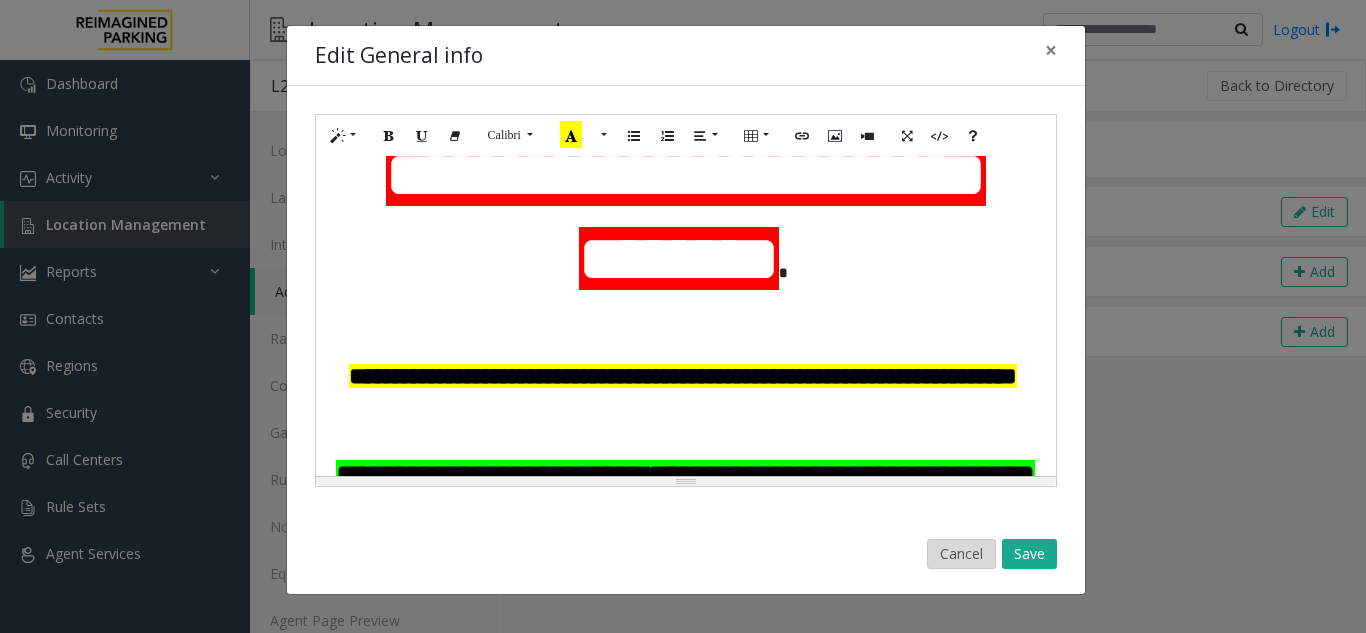 click on "Cancel" 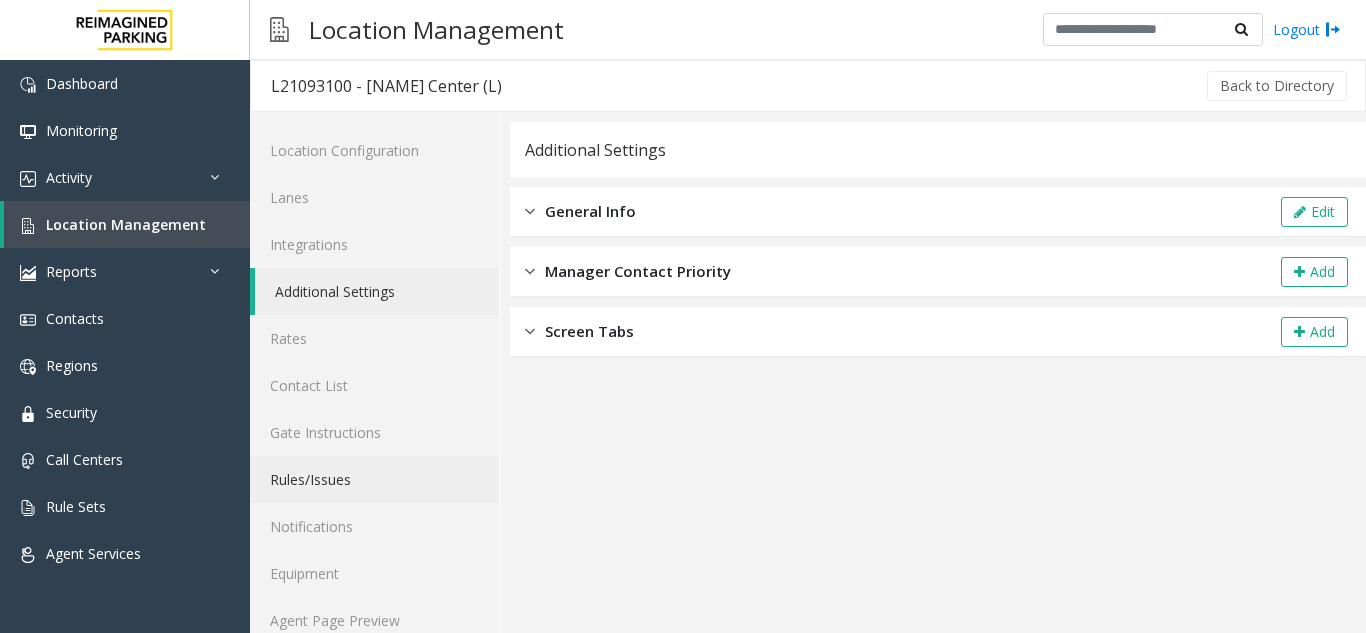scroll, scrollTop: 26, scrollLeft: 0, axis: vertical 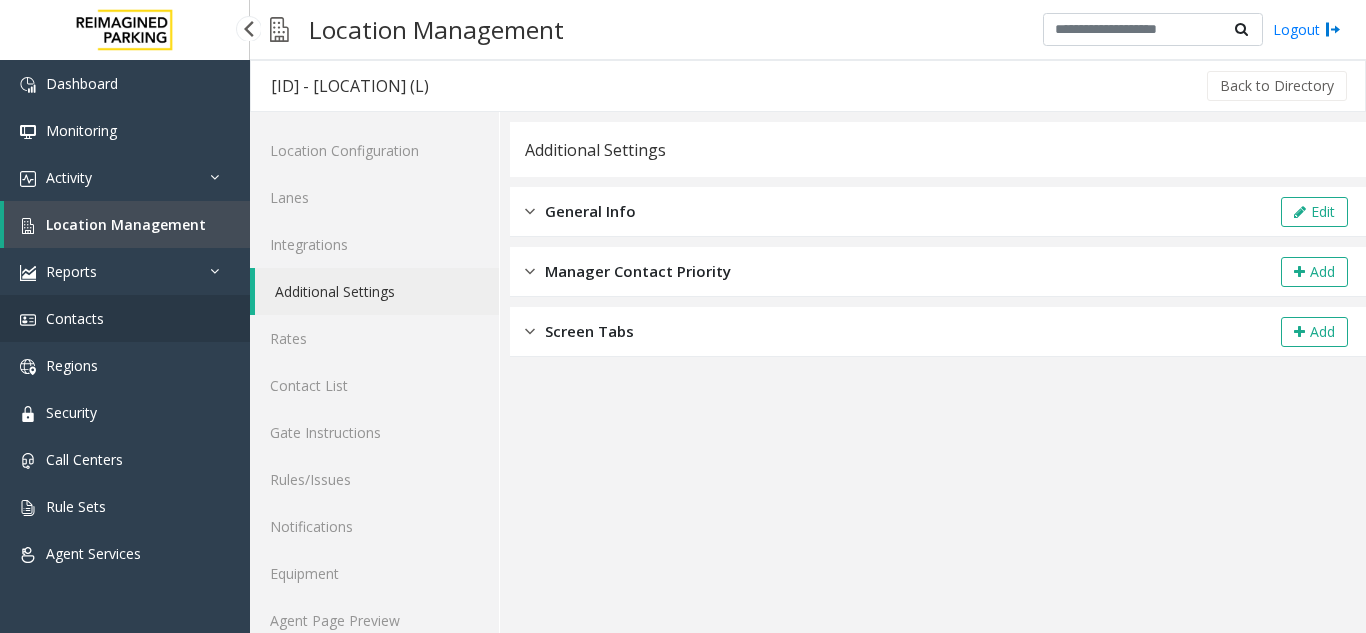 click on "Contacts" at bounding box center [75, 318] 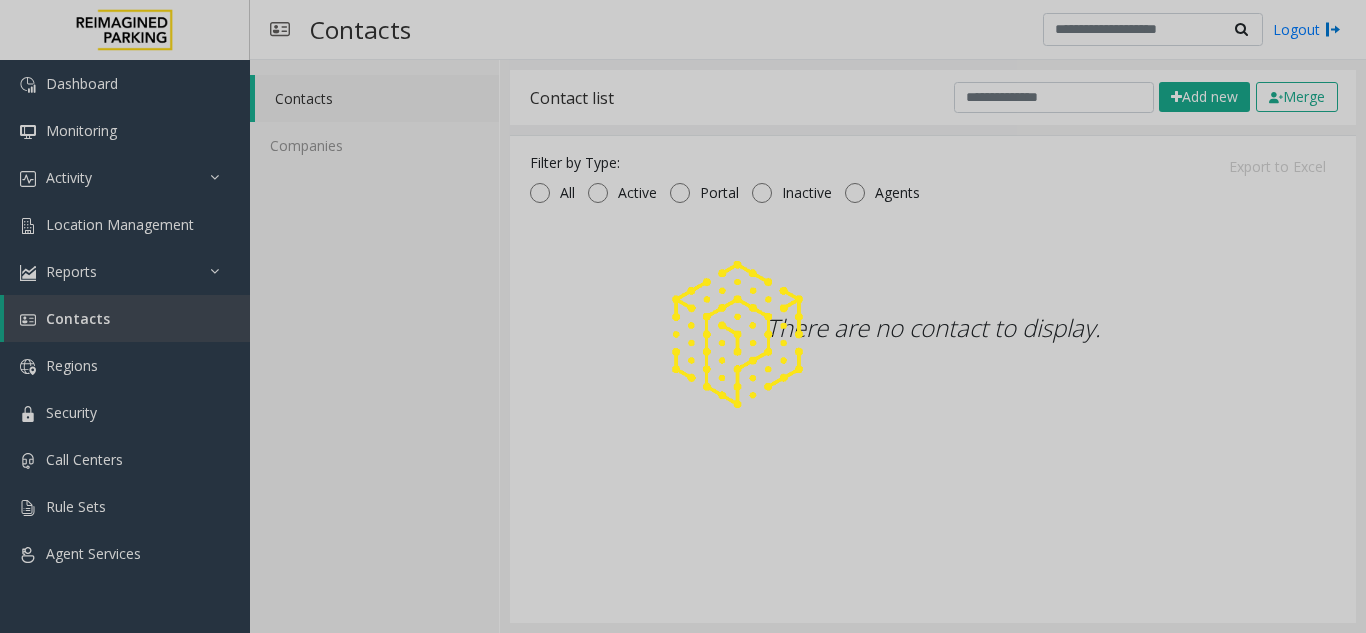 click 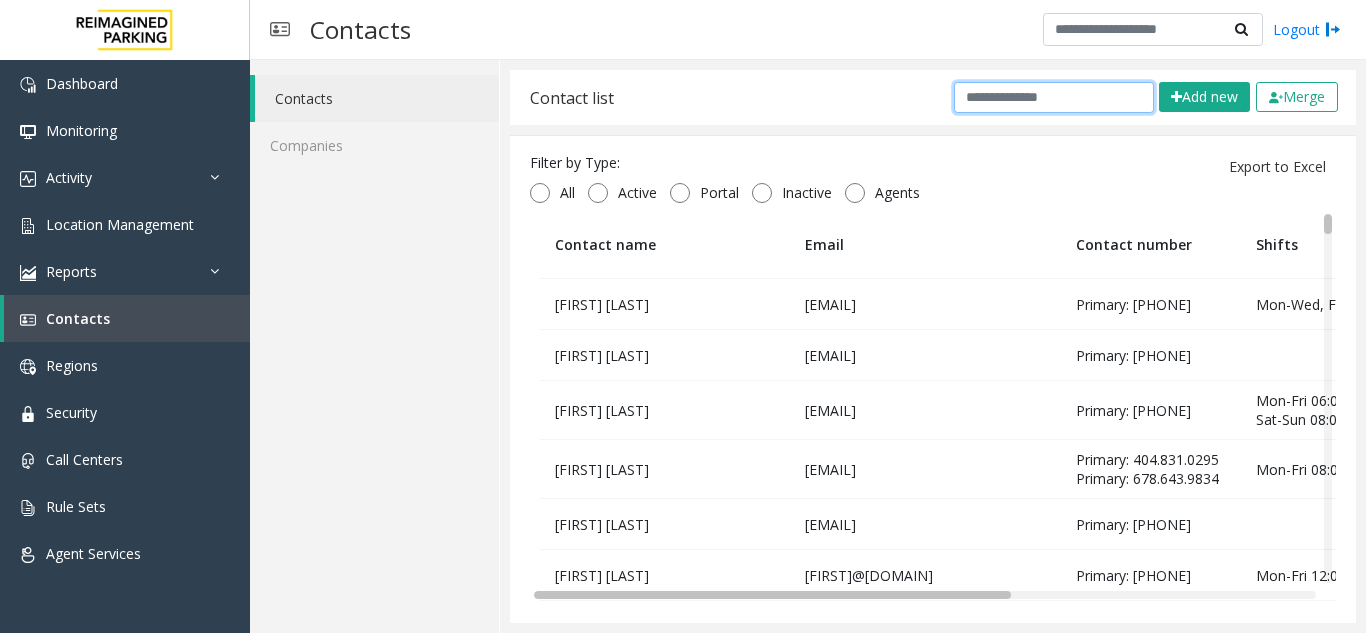 click 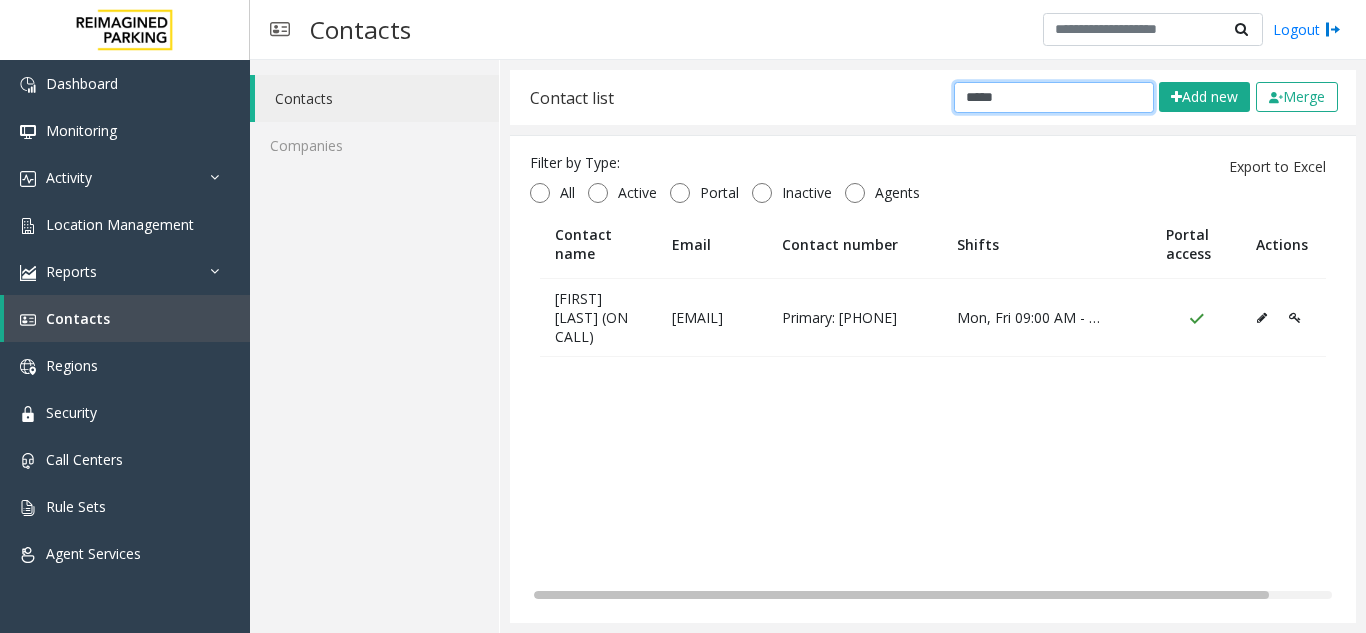 type on "*****" 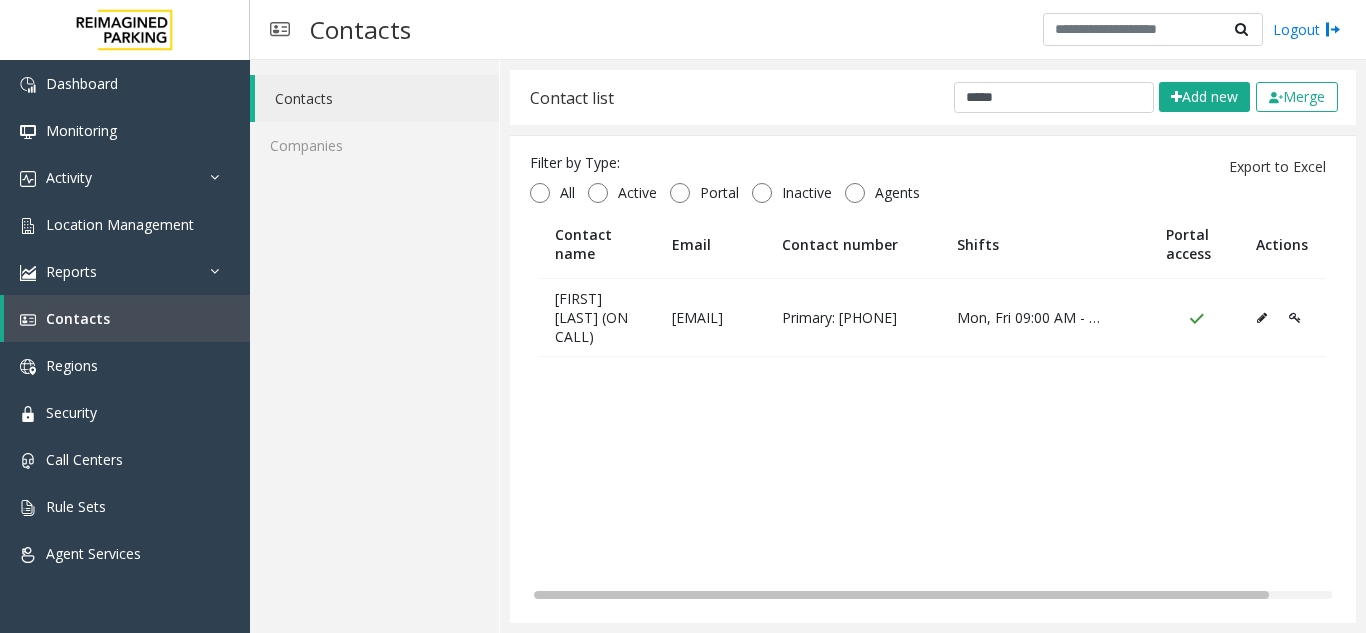 click at bounding box center (1262, 318) 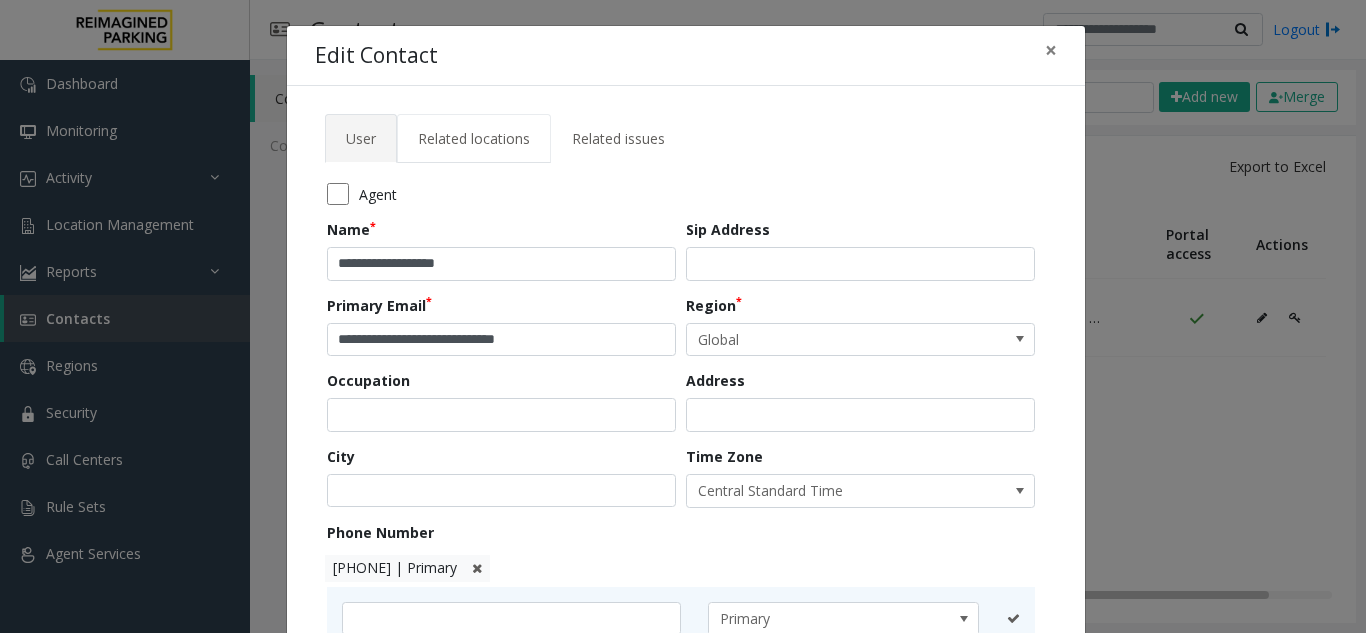 click on "Related locations" 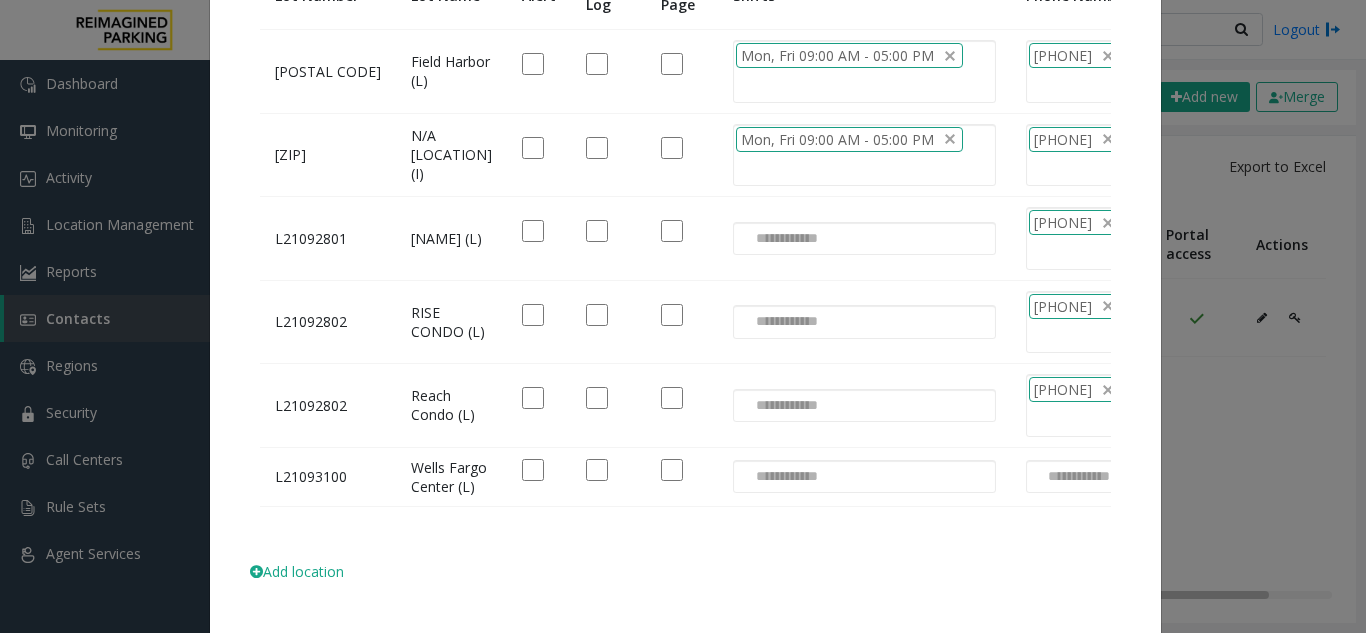 scroll, scrollTop: 402, scrollLeft: 0, axis: vertical 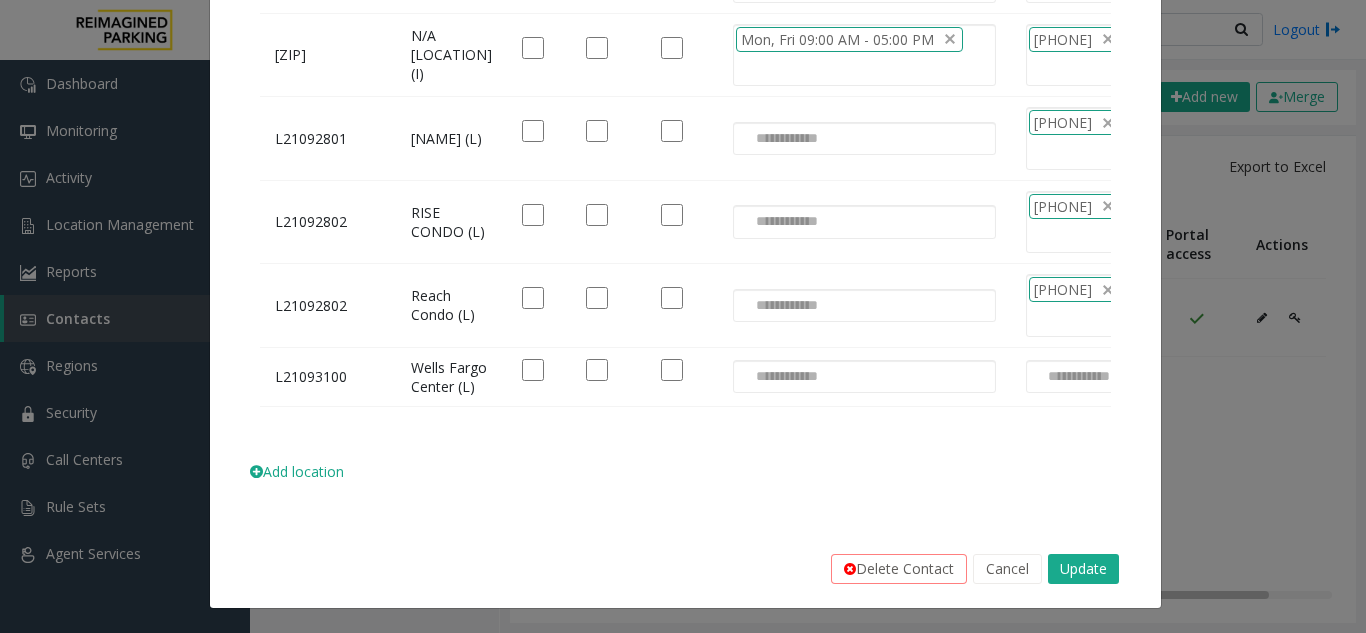 click on "Add location" 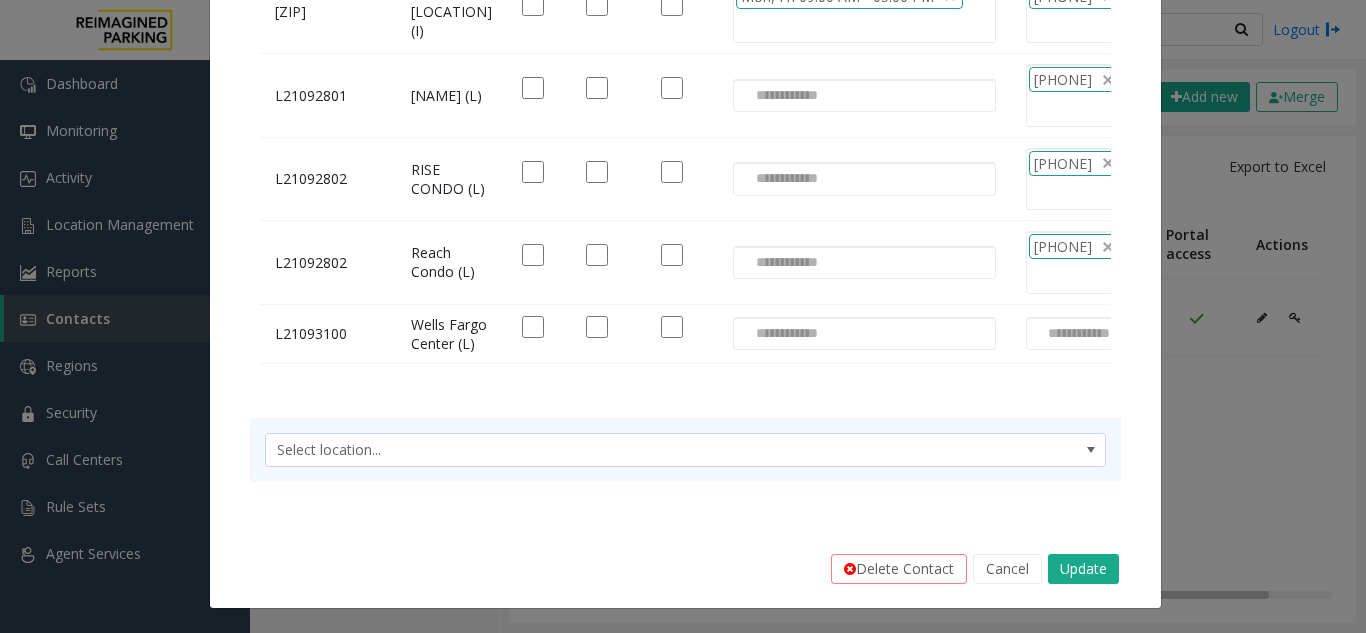 scroll, scrollTop: 445, scrollLeft: 0, axis: vertical 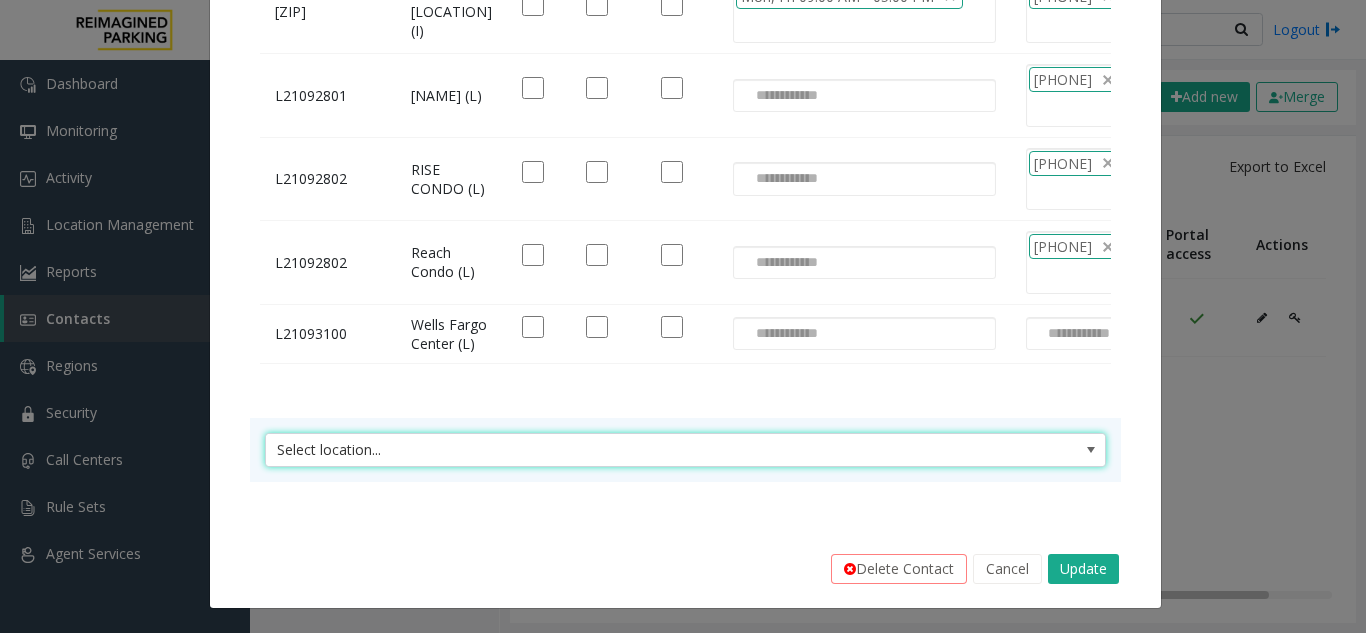 click on "Select location..." at bounding box center (601, 450) 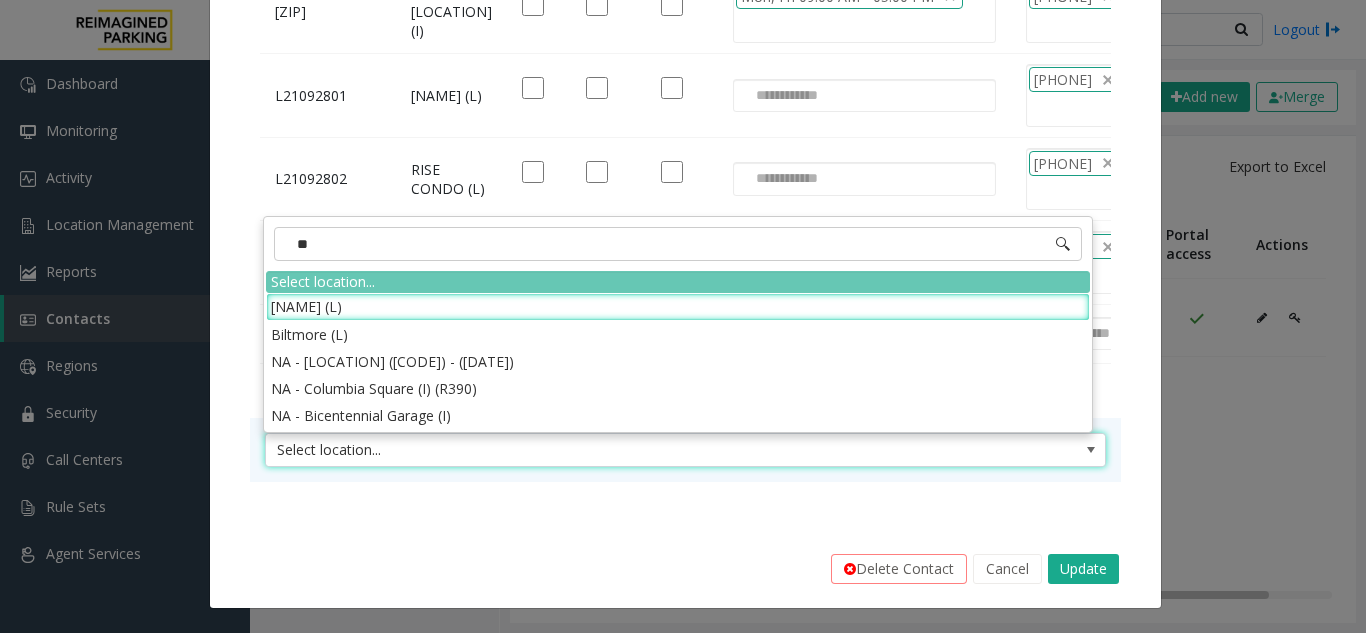 type on "***" 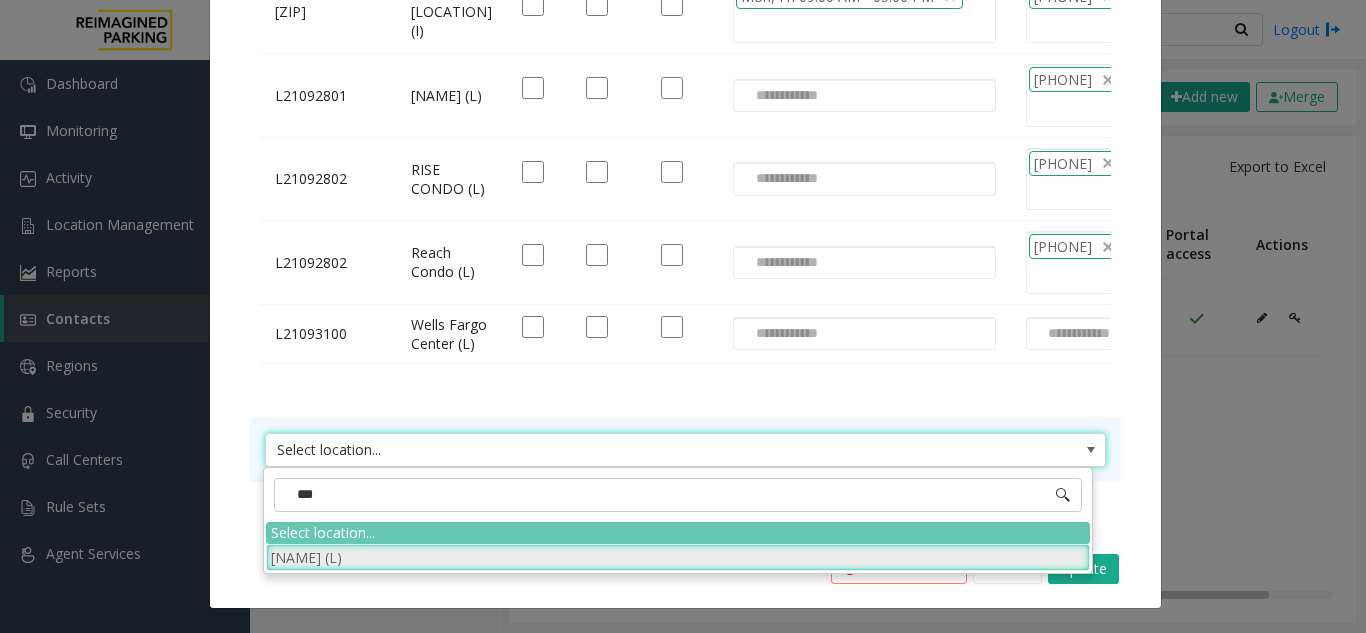 click on "[NAME] (L)" at bounding box center [678, 557] 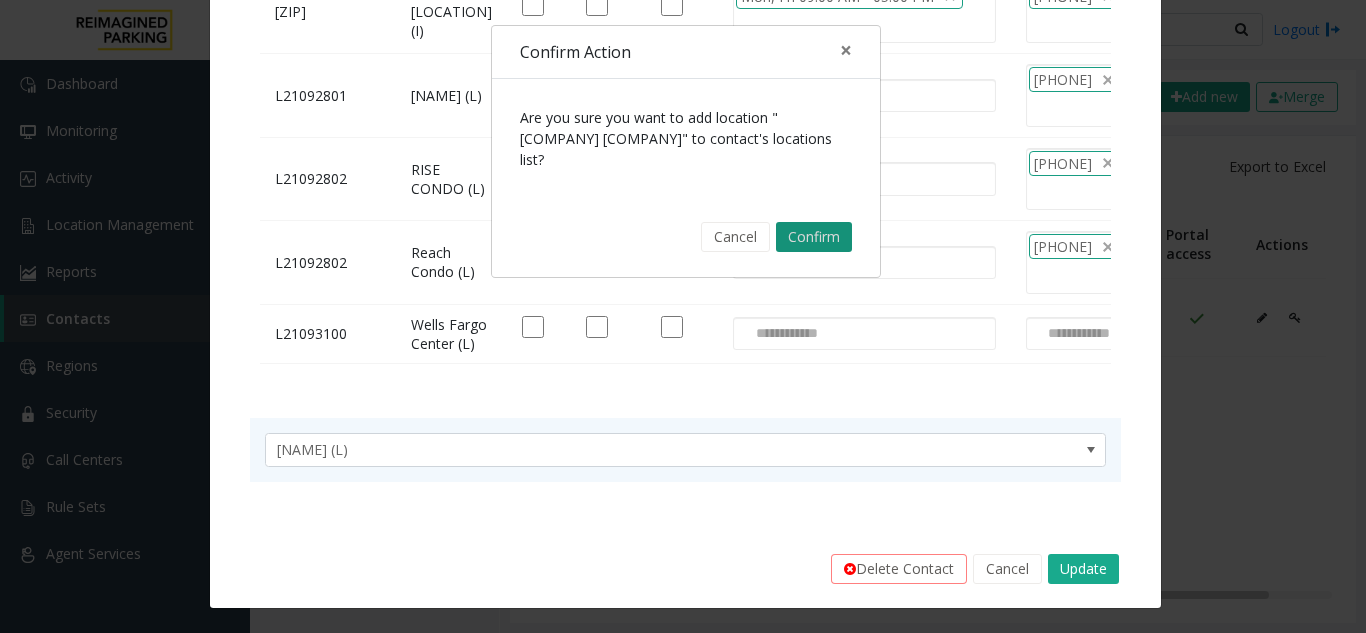 click on "Confirm" 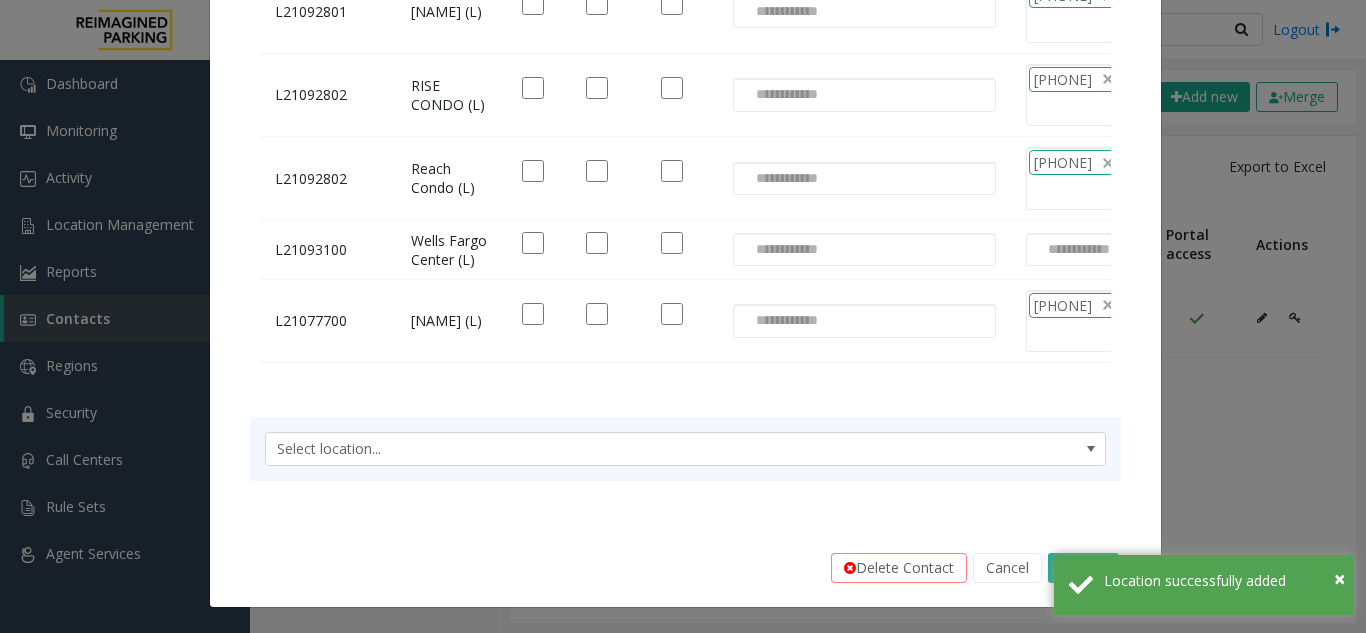scroll, scrollTop: 542, scrollLeft: 0, axis: vertical 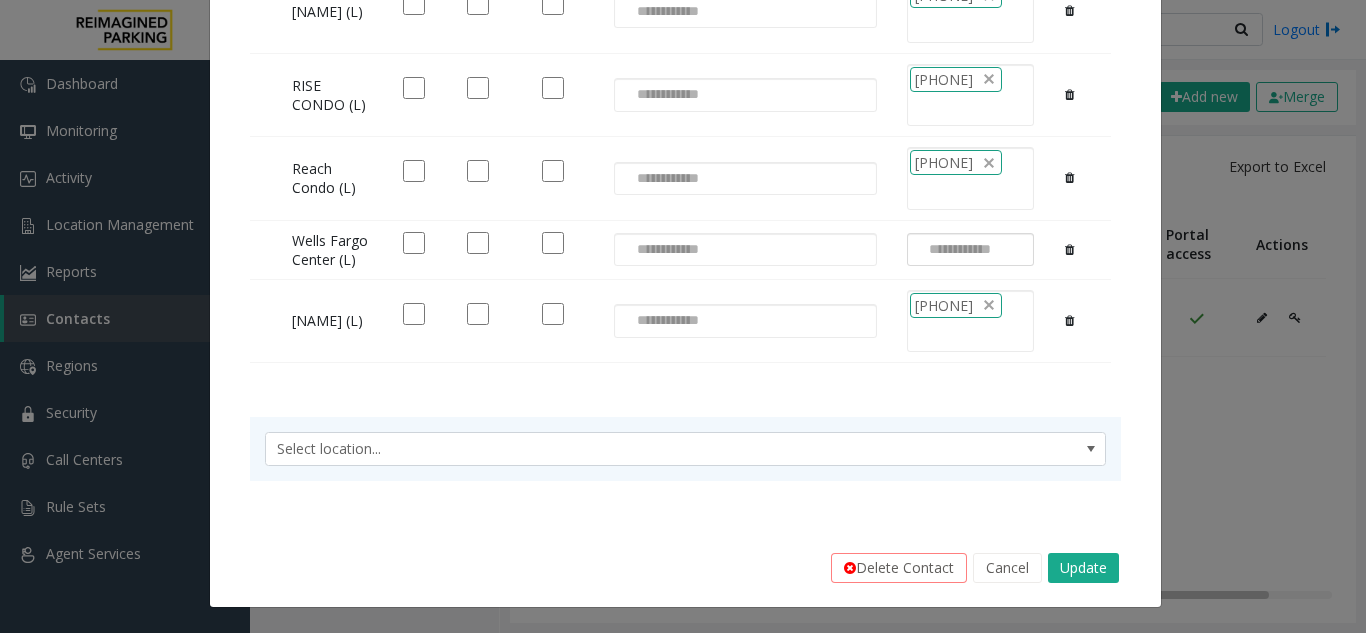 click at bounding box center (955, 250) 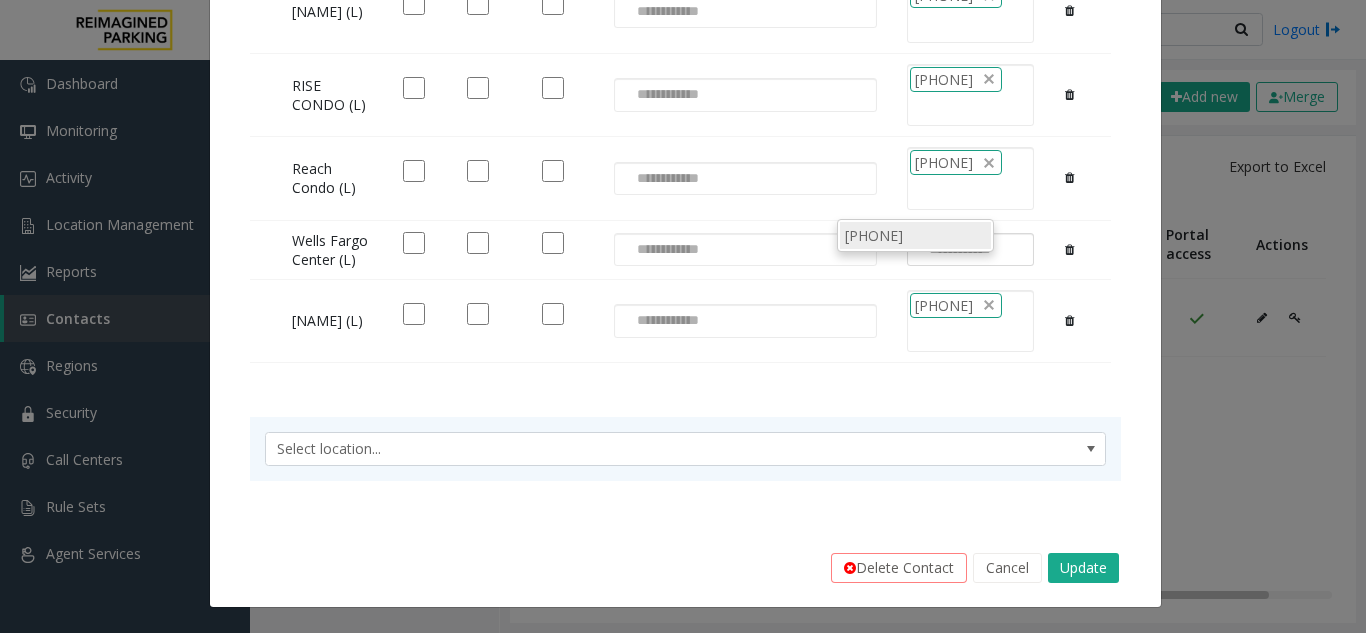 click on "[PHONE]" at bounding box center [915, 235] 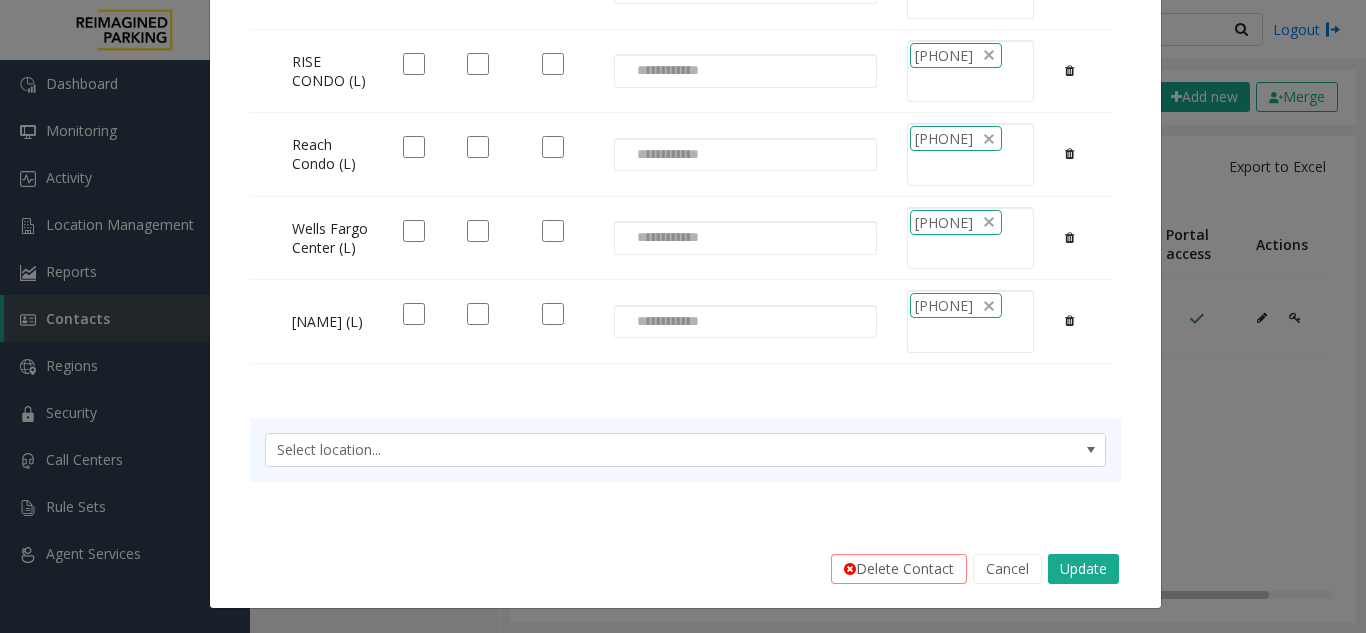 scroll, scrollTop: 0, scrollLeft: 0, axis: both 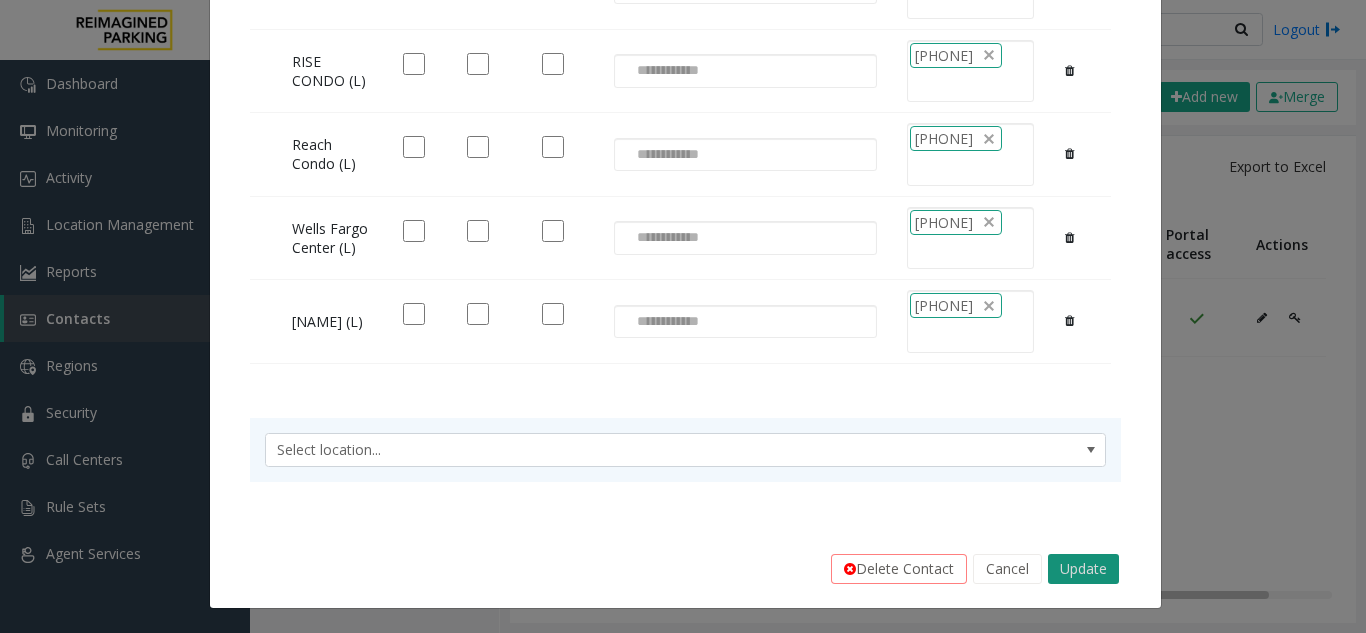click on "Update" 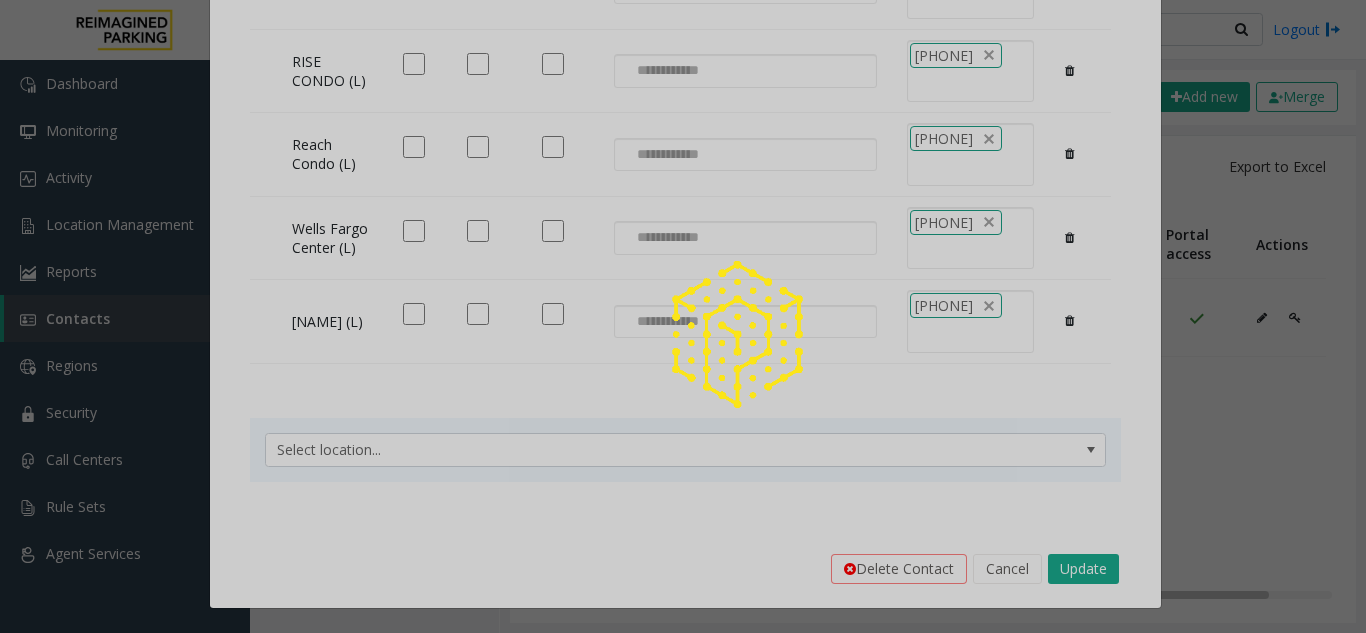scroll, scrollTop: 0, scrollLeft: 115, axis: horizontal 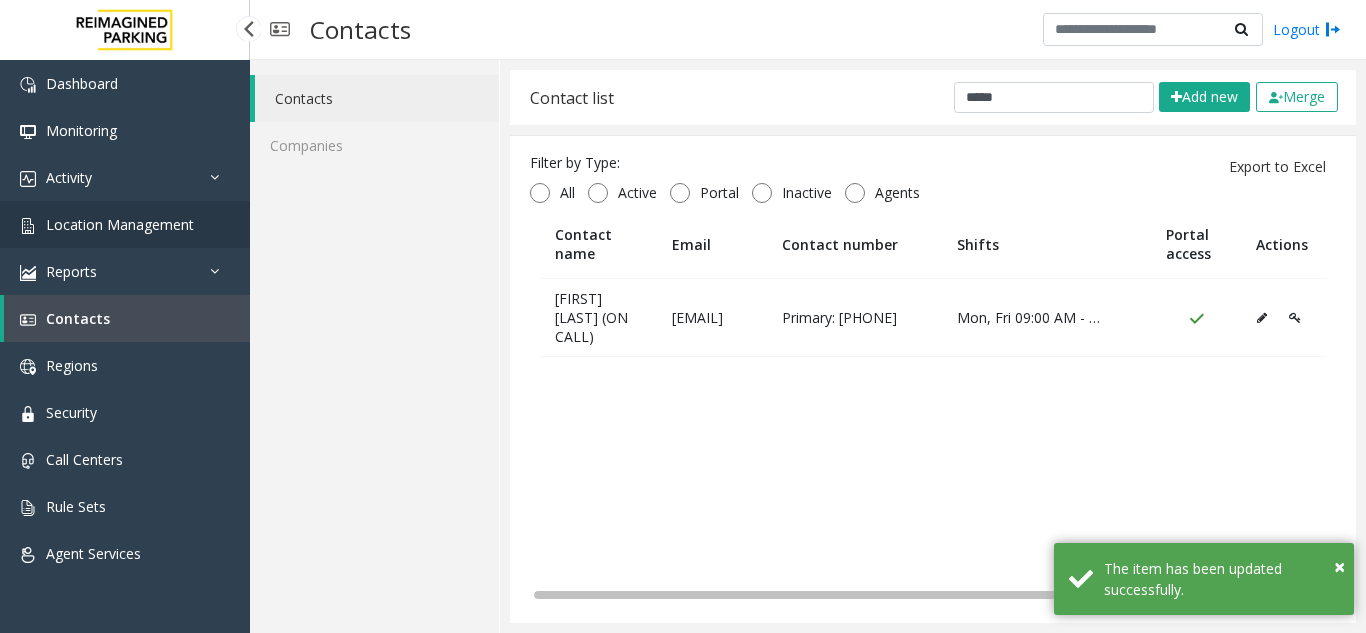 click on "Location Management" at bounding box center (120, 224) 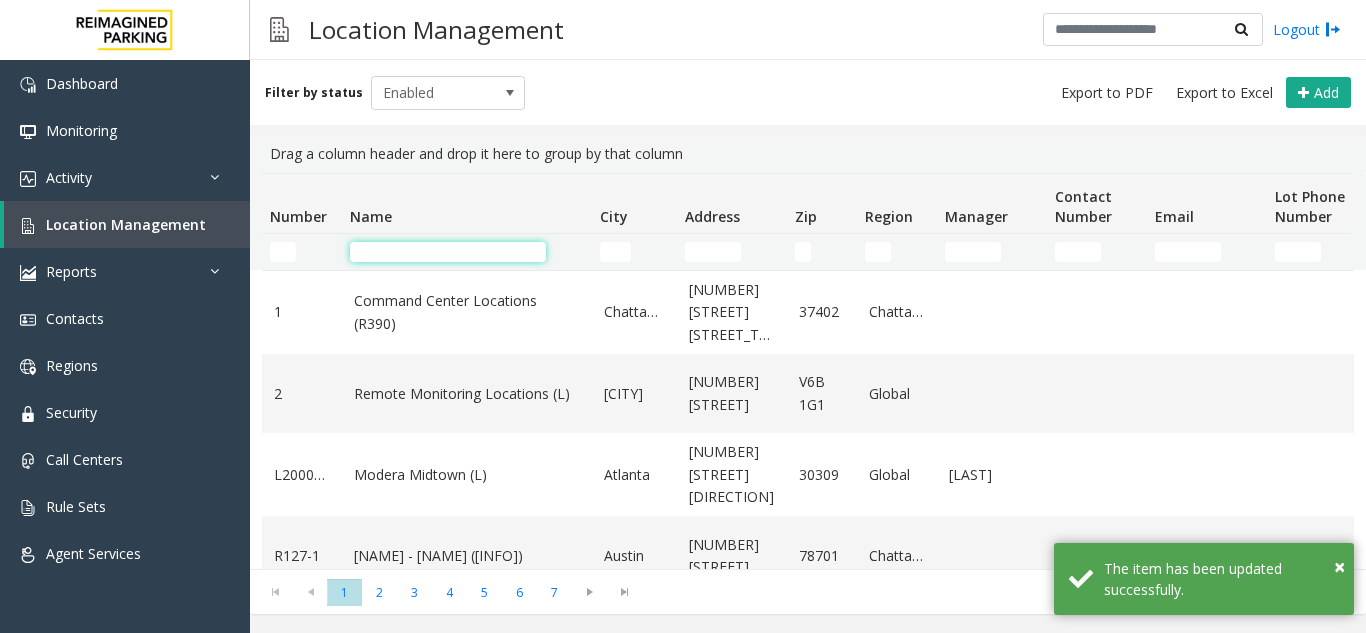 click 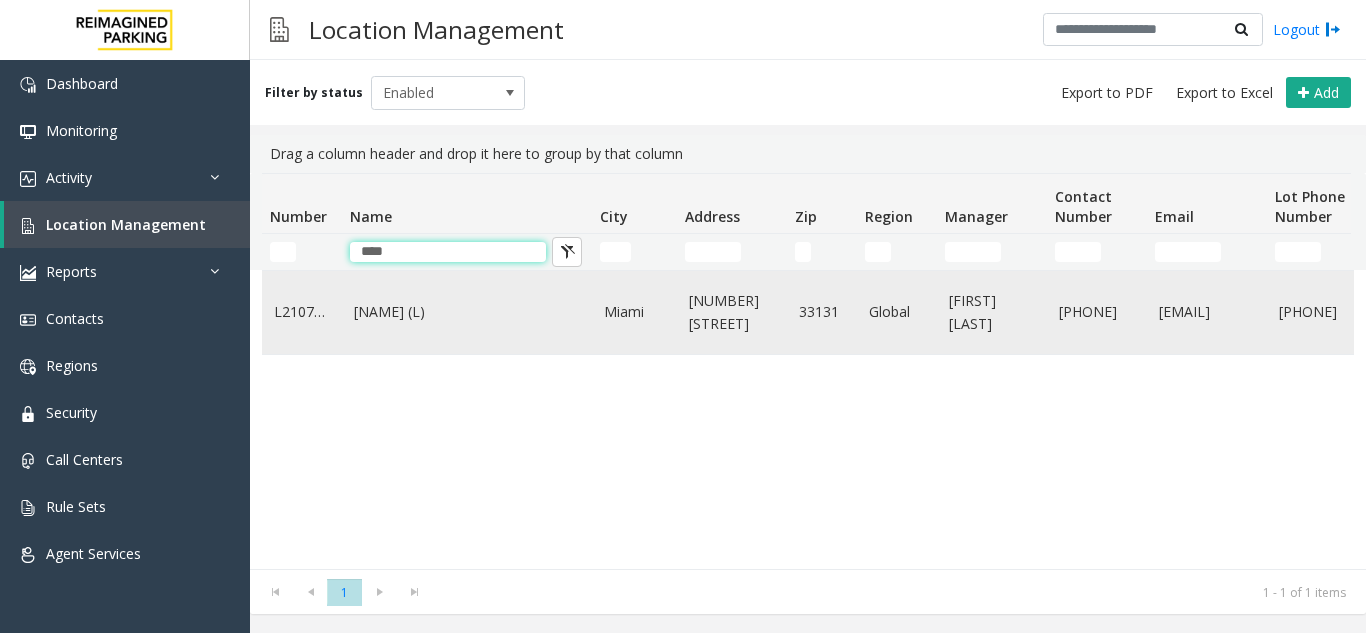 type on "****" 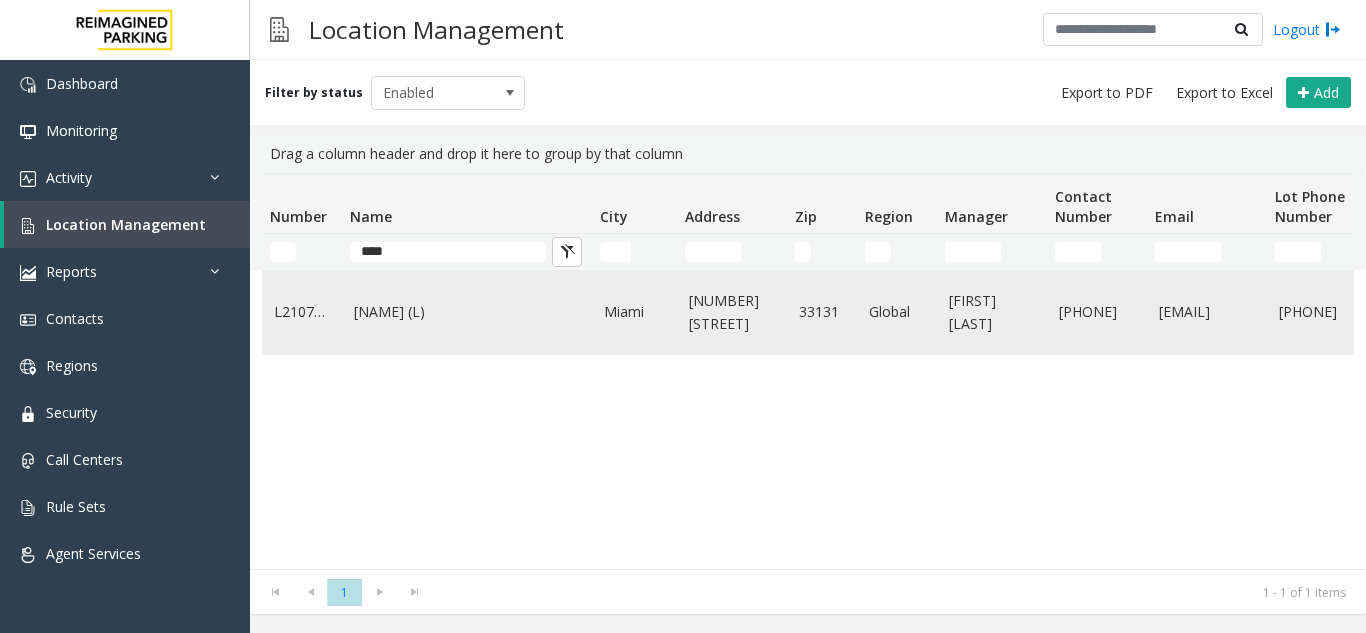 click on "[NAME] (L)" 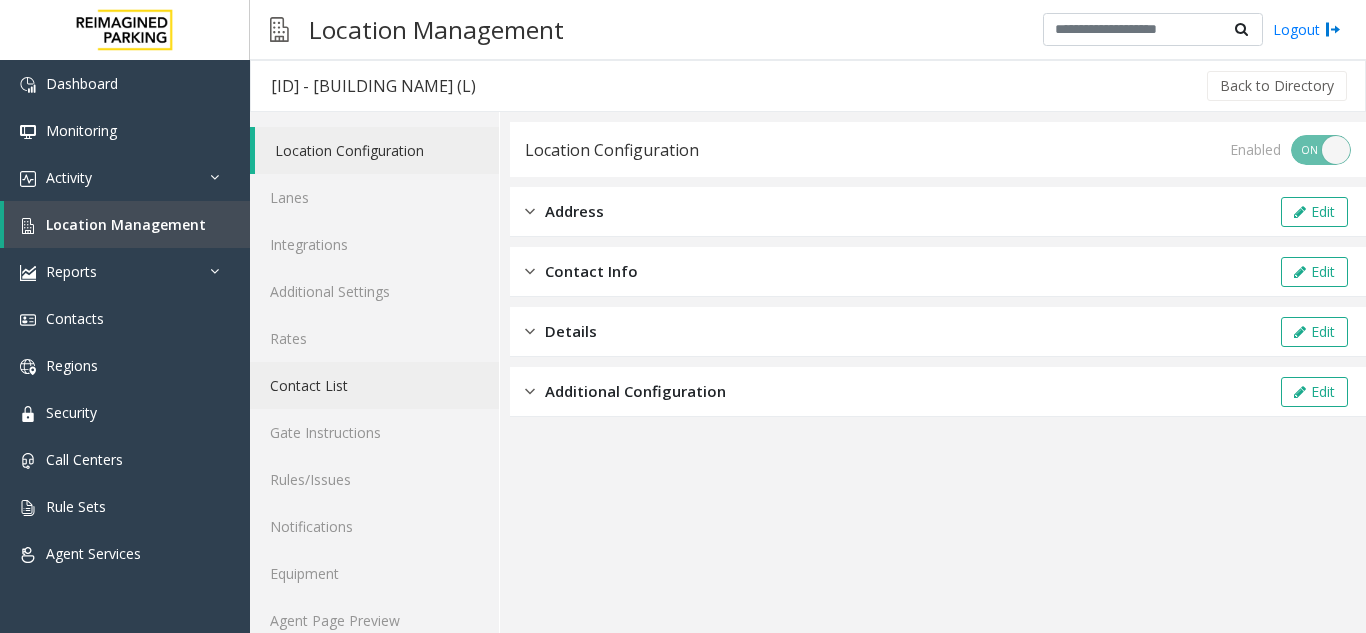 click on "Contact List" 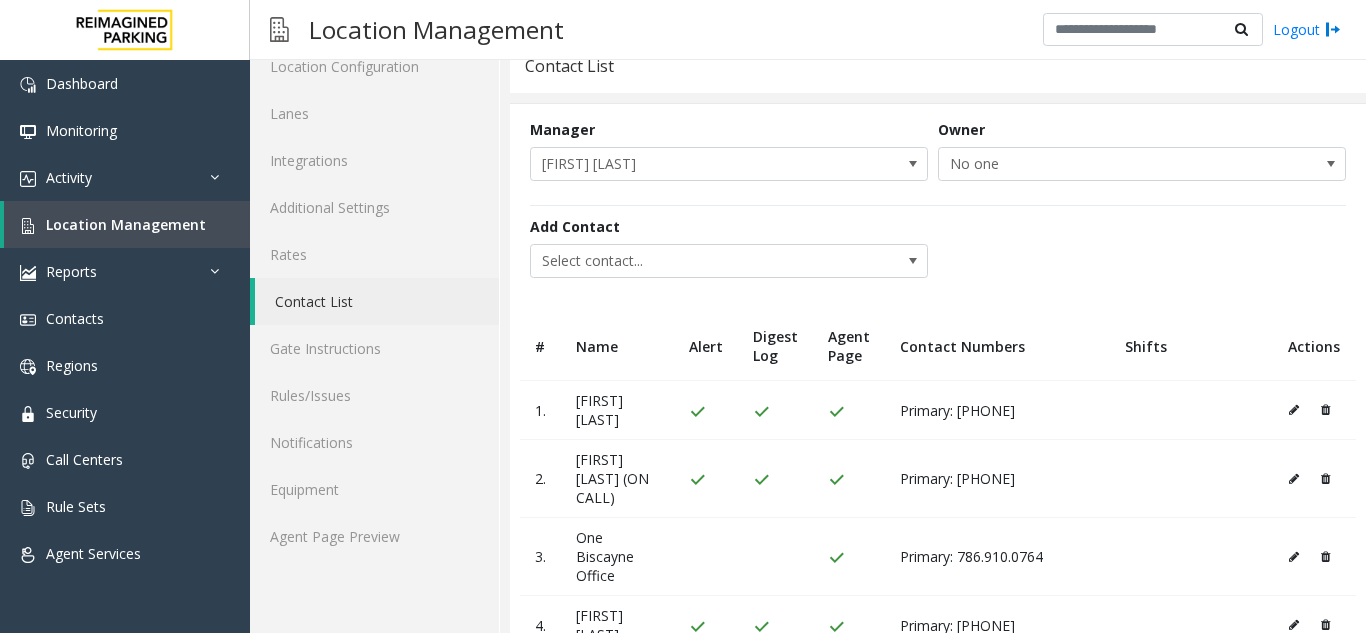 scroll, scrollTop: 186, scrollLeft: 0, axis: vertical 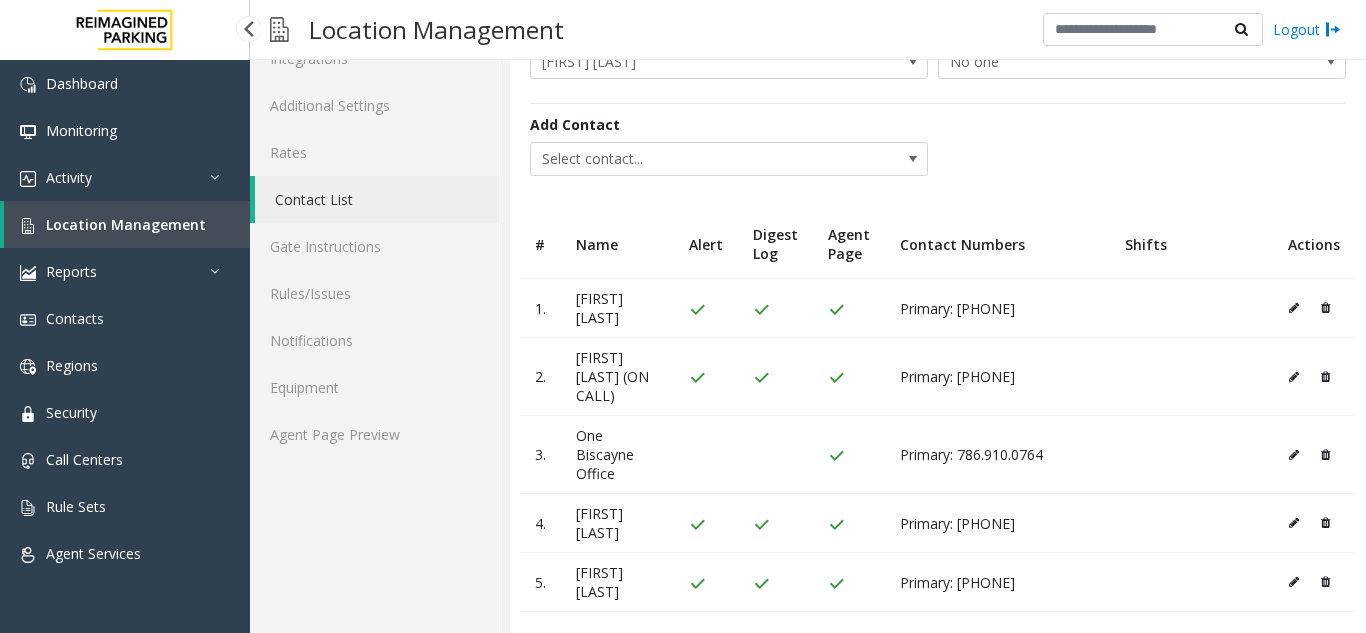 click on "Location Management" at bounding box center [126, 224] 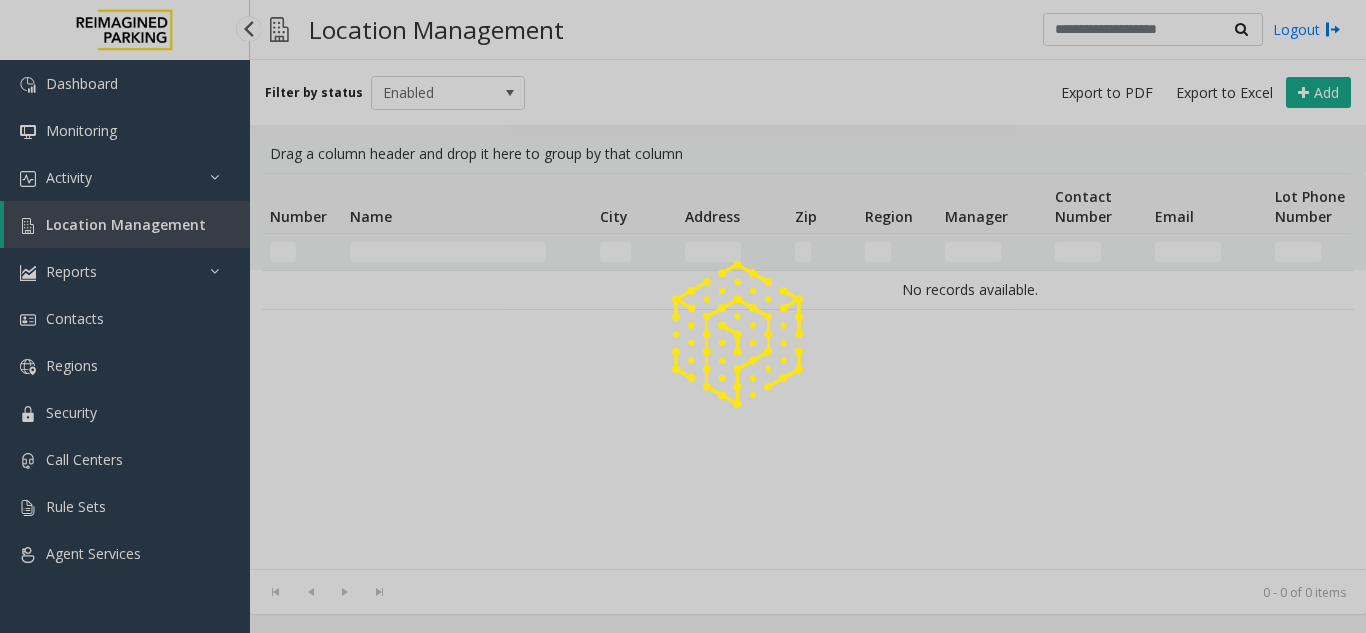 scroll, scrollTop: 0, scrollLeft: 0, axis: both 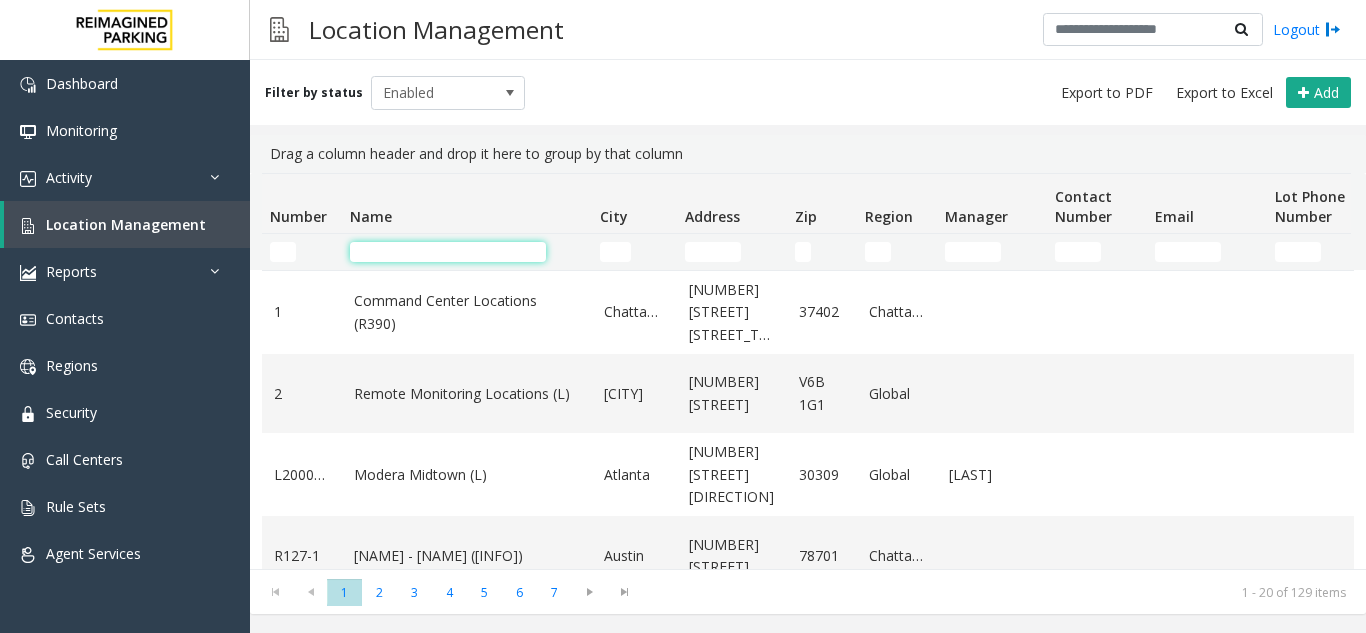 click 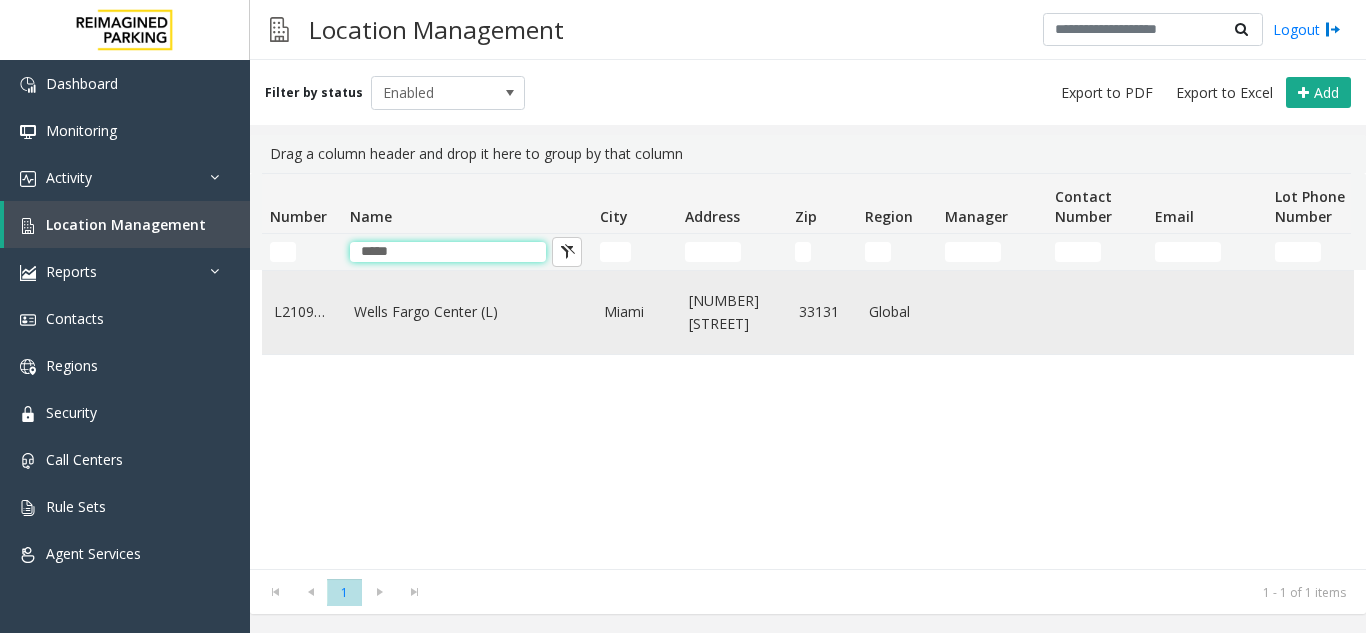 type on "*****" 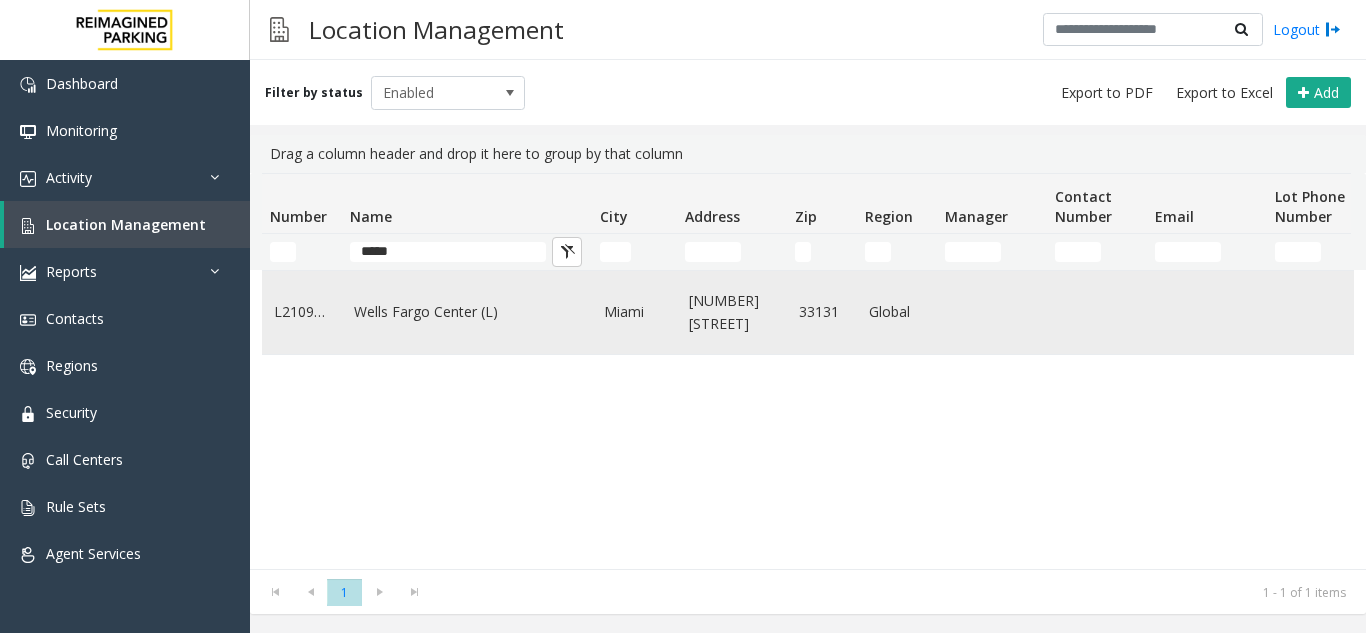 click on "Wells Fargo Center (L)" 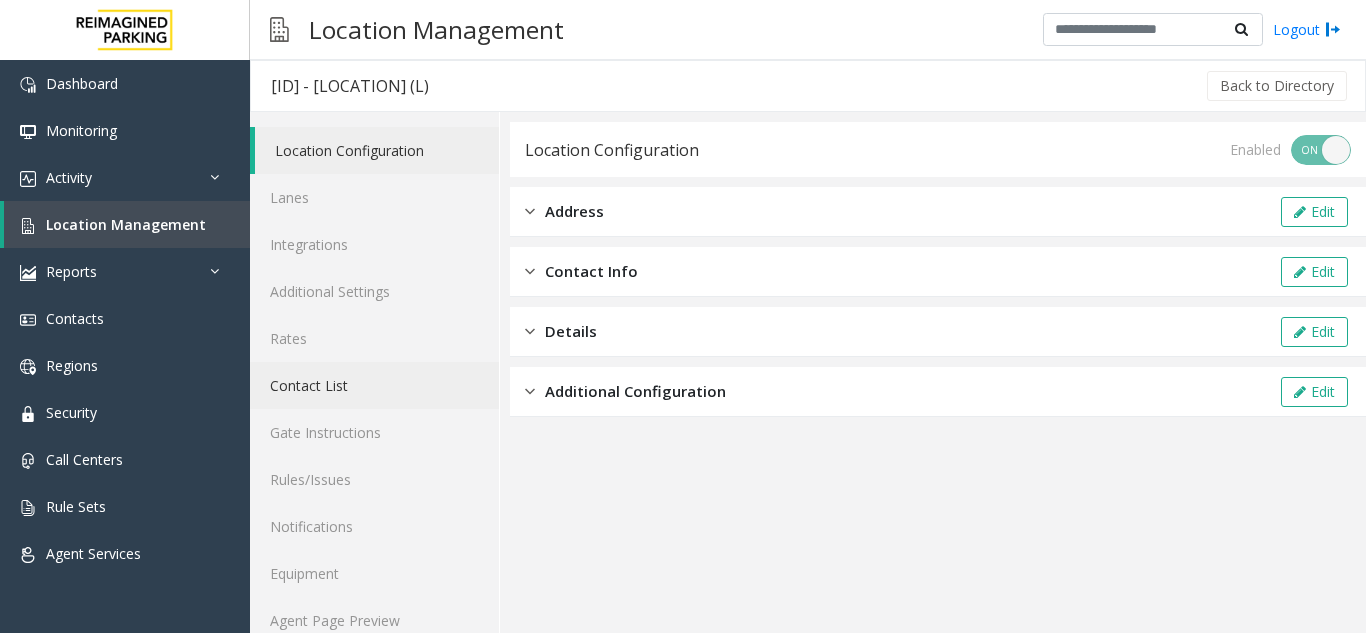 click on "Contact List" 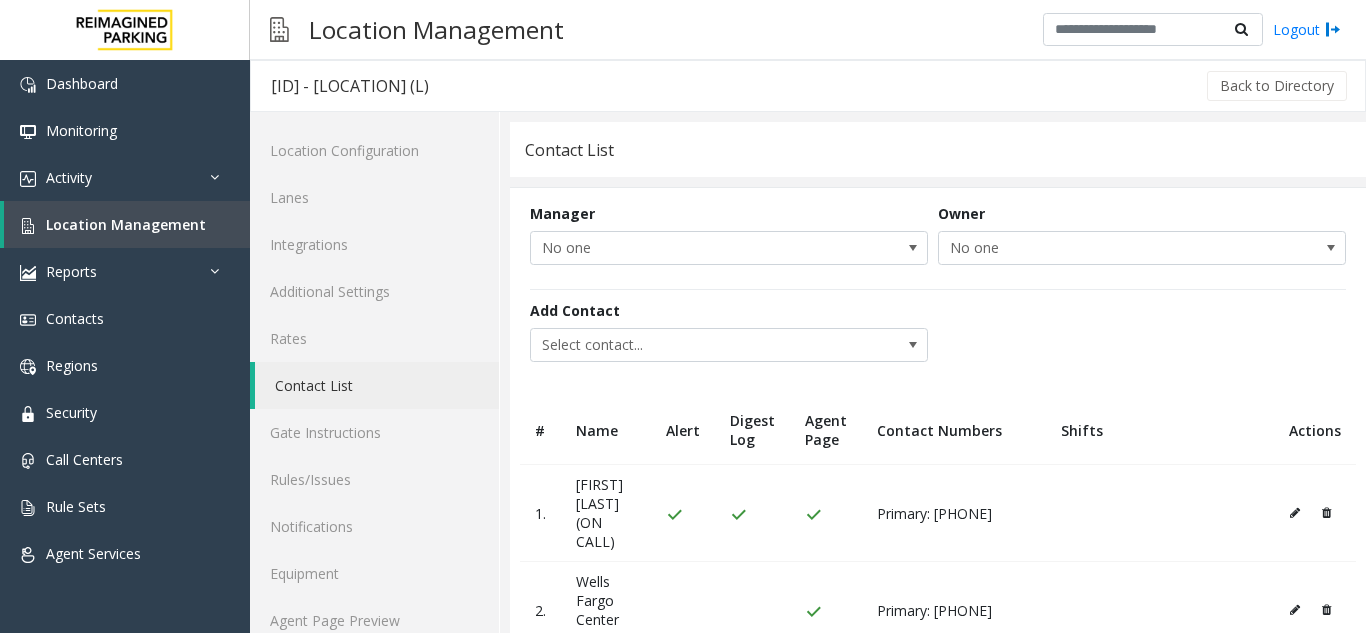 scroll, scrollTop: 161, scrollLeft: 0, axis: vertical 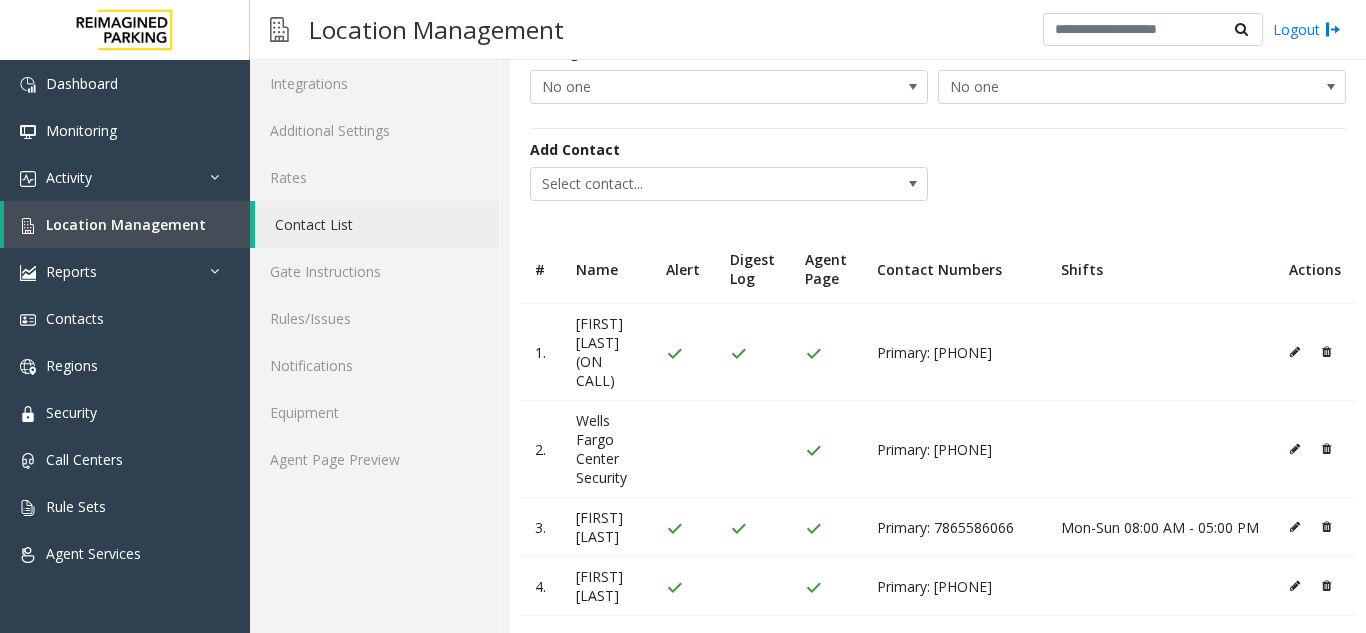 click at bounding box center (1295, 352) 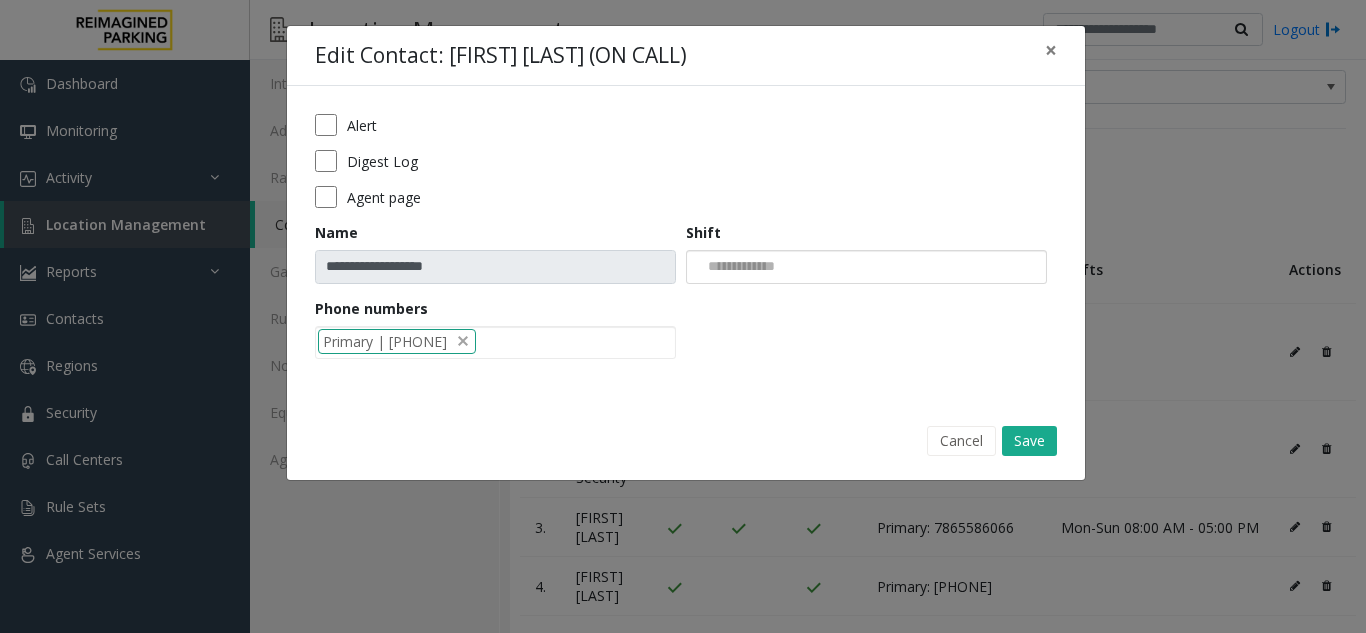 click 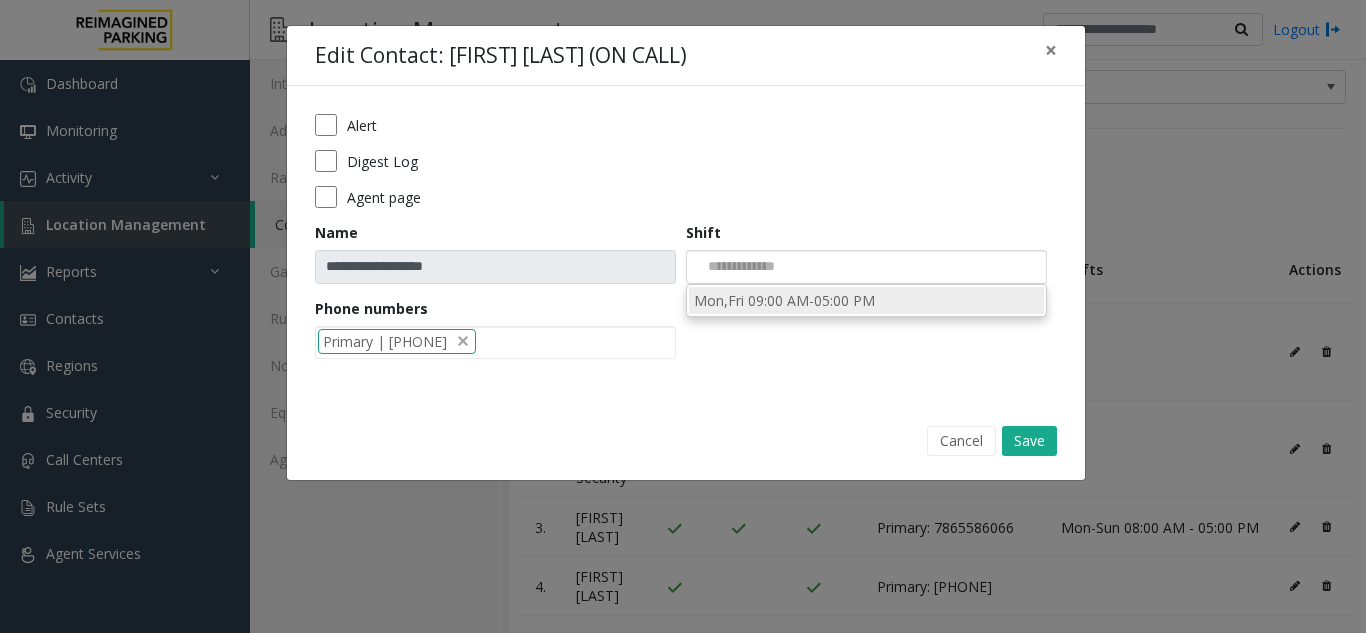 click on "Mon,Fri 09:00 AM-05:00 PM" at bounding box center (866, 300) 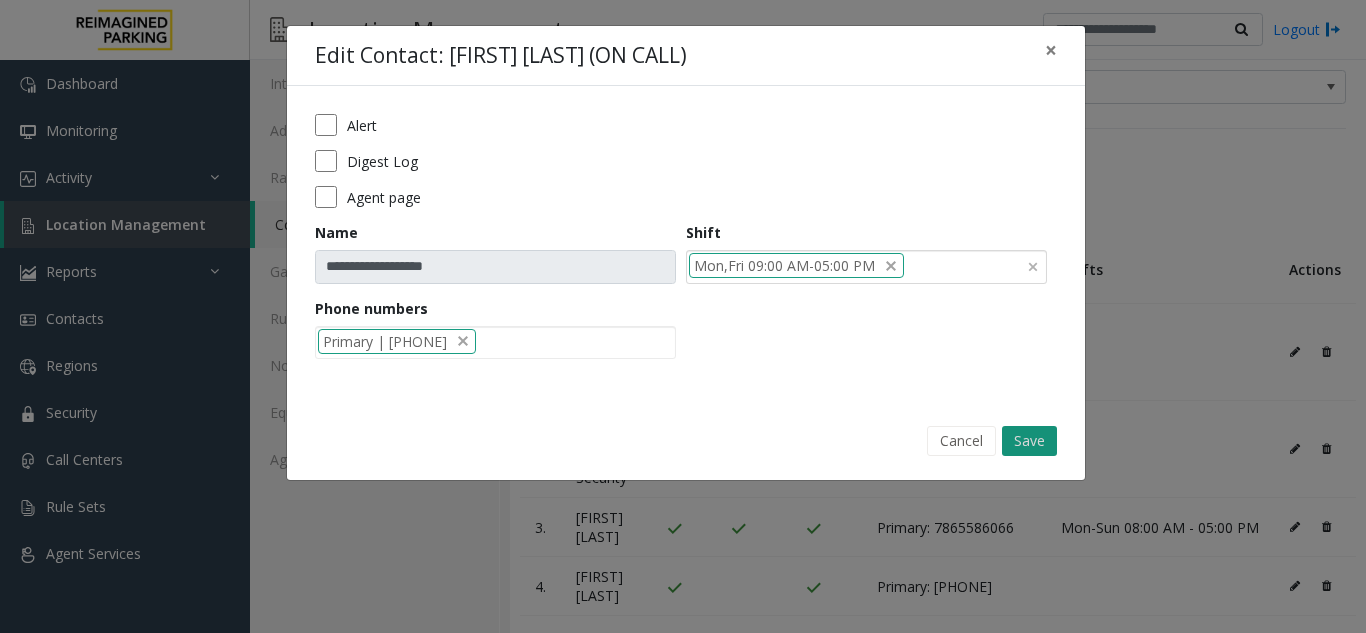 click on "Save" 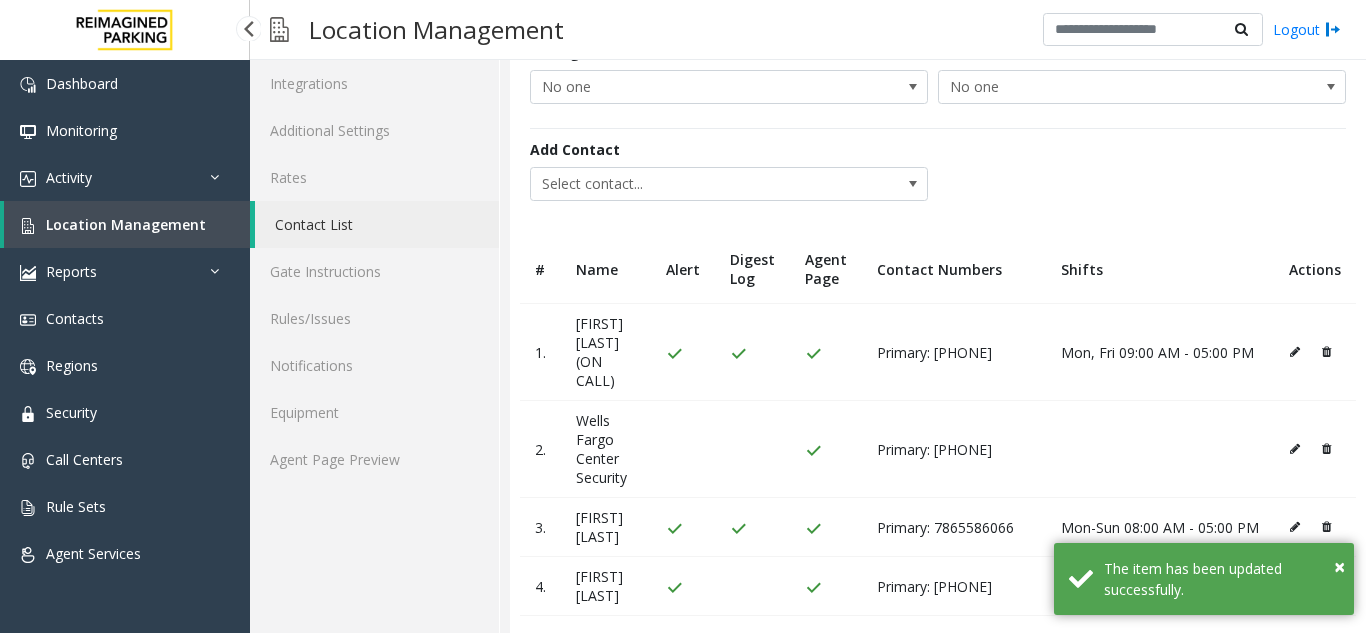 click on "Location Management" at bounding box center (126, 224) 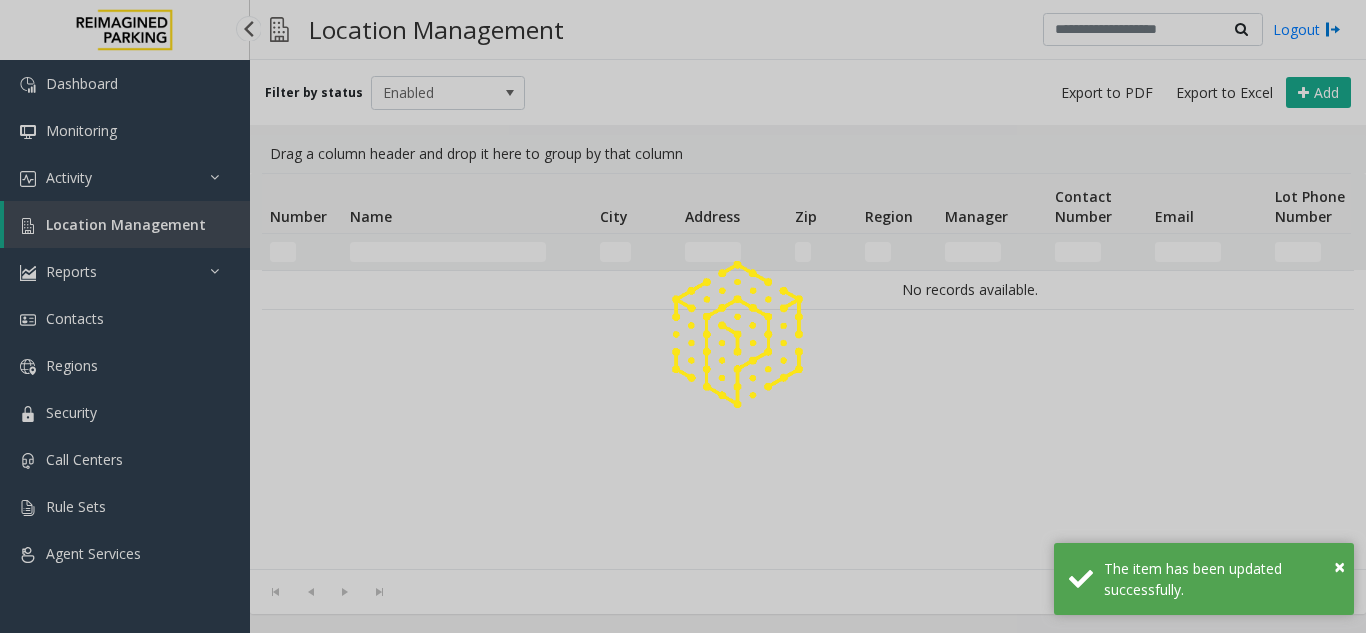 scroll, scrollTop: 0, scrollLeft: 0, axis: both 